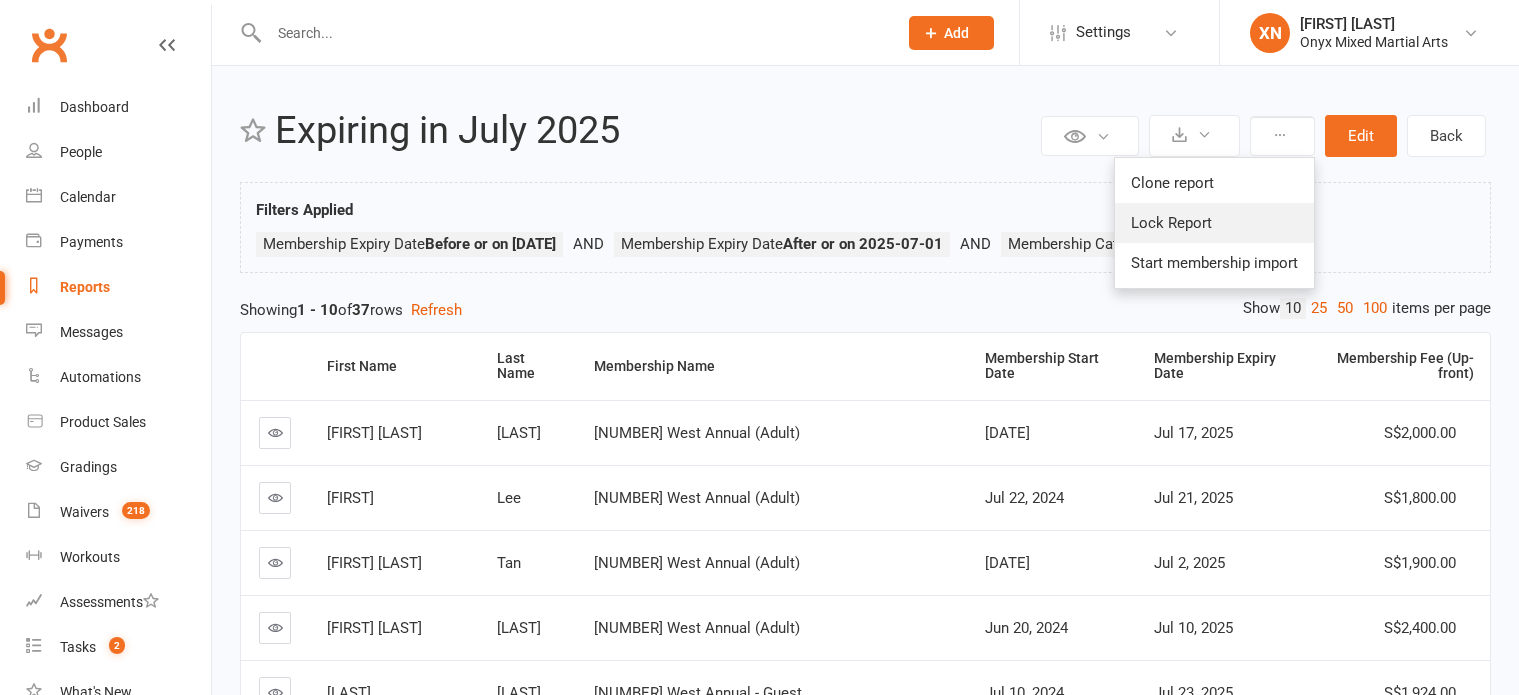 scroll, scrollTop: 0, scrollLeft: 0, axis: both 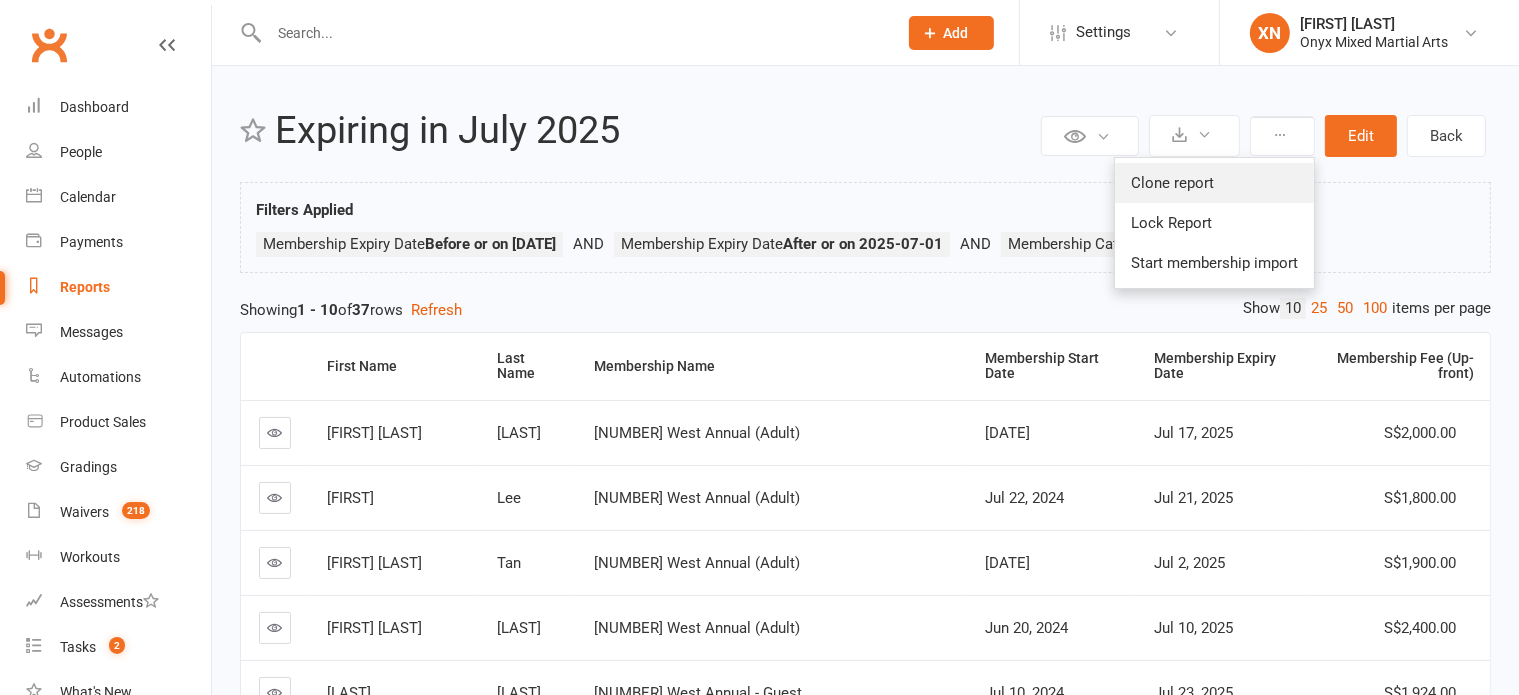 click on "Clone report" at bounding box center [1214, 183] 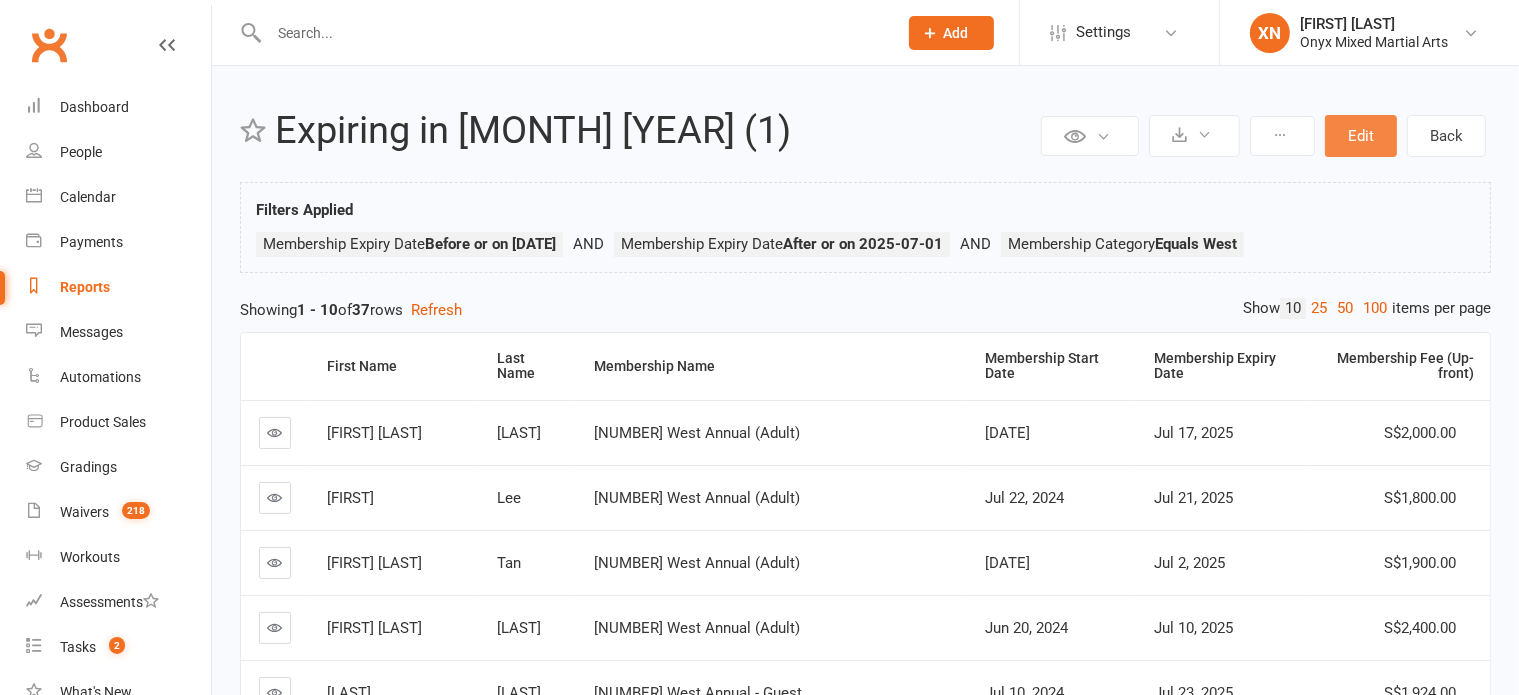 click on "Edit" at bounding box center (1361, 136) 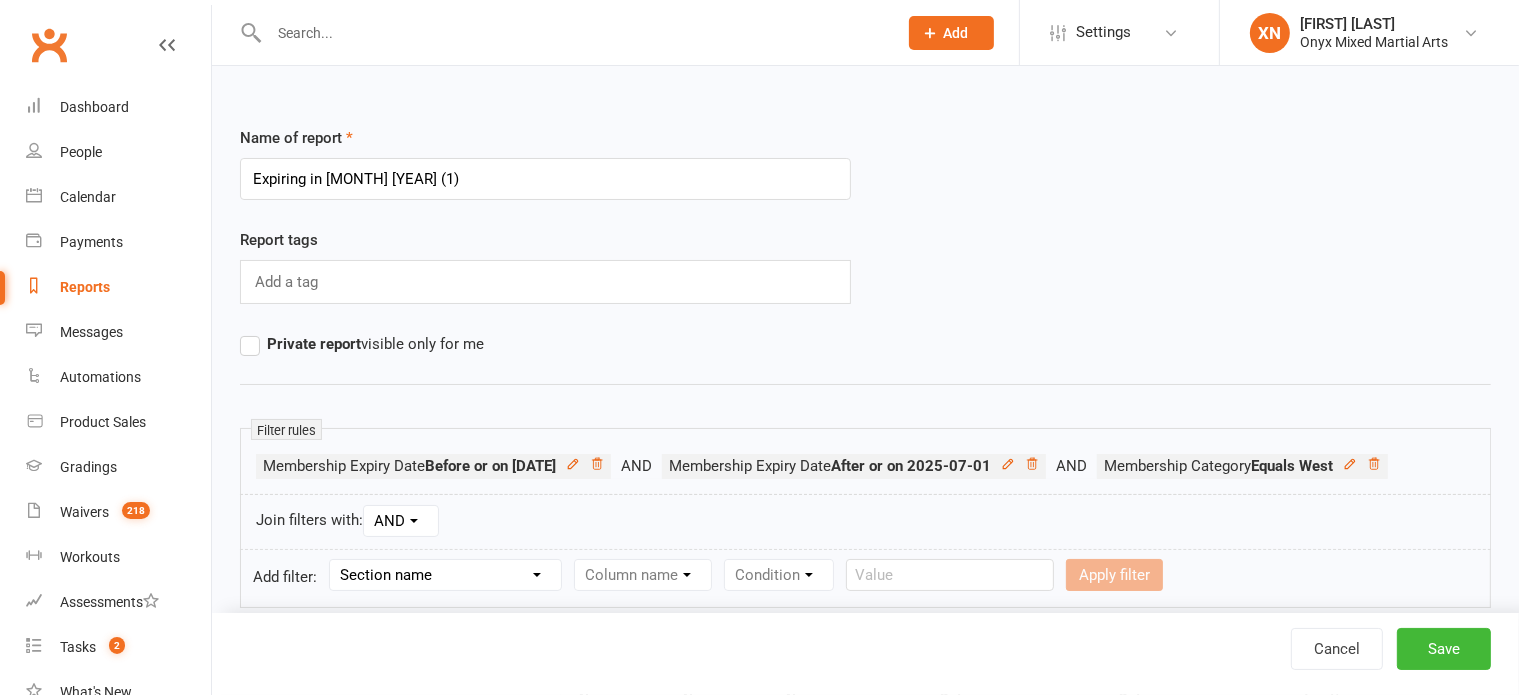 drag, startPoint x: 440, startPoint y: 183, endPoint x: 388, endPoint y: 179, distance: 52.153618 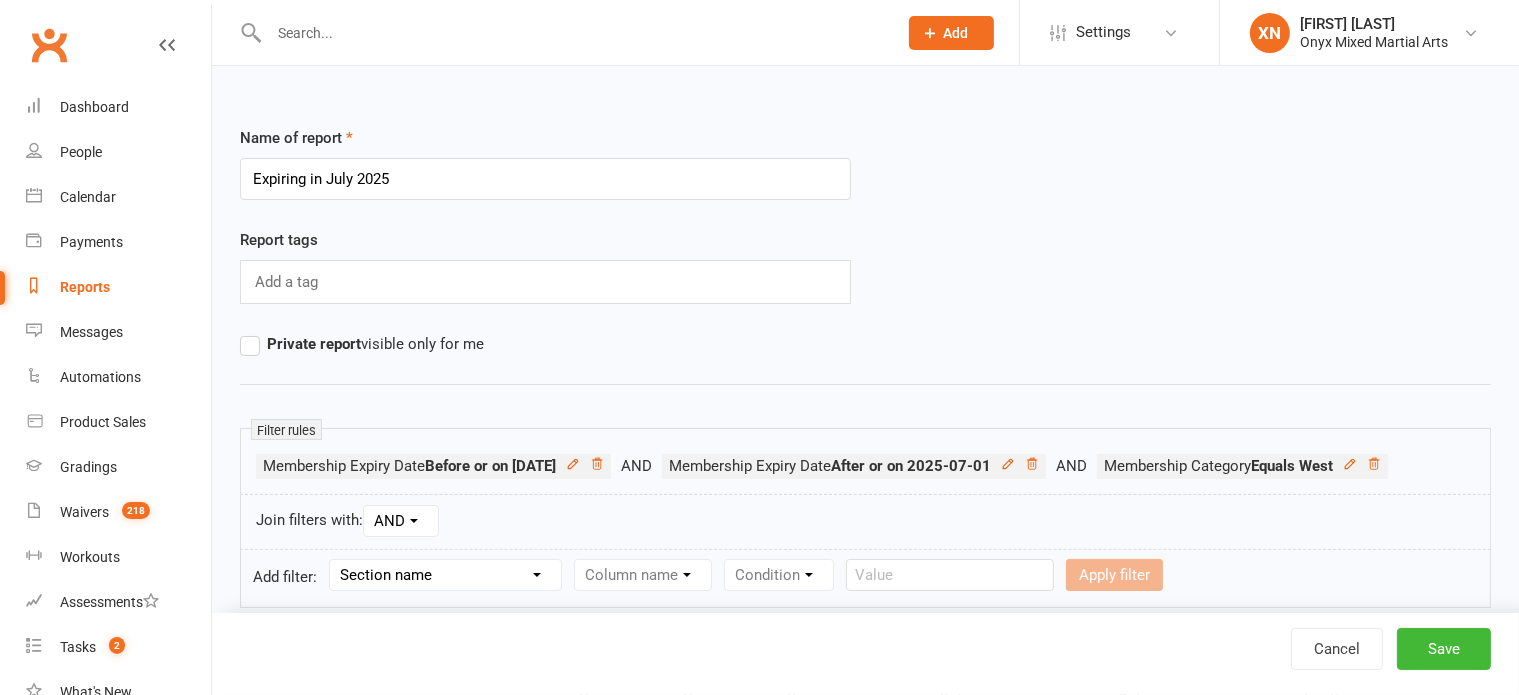 click on "Expiring in July 2025" at bounding box center [545, 179] 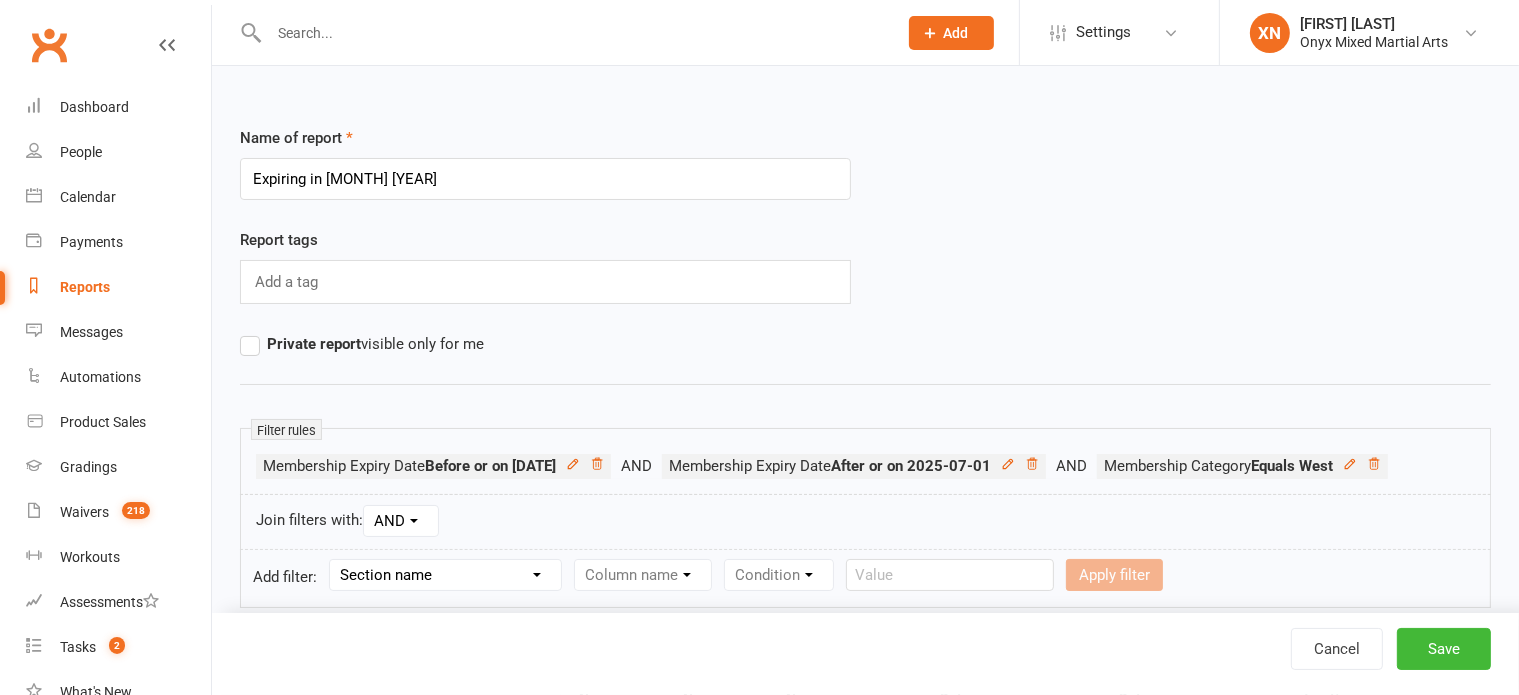 type on "Expiring in [MONTH] [YEAR]" 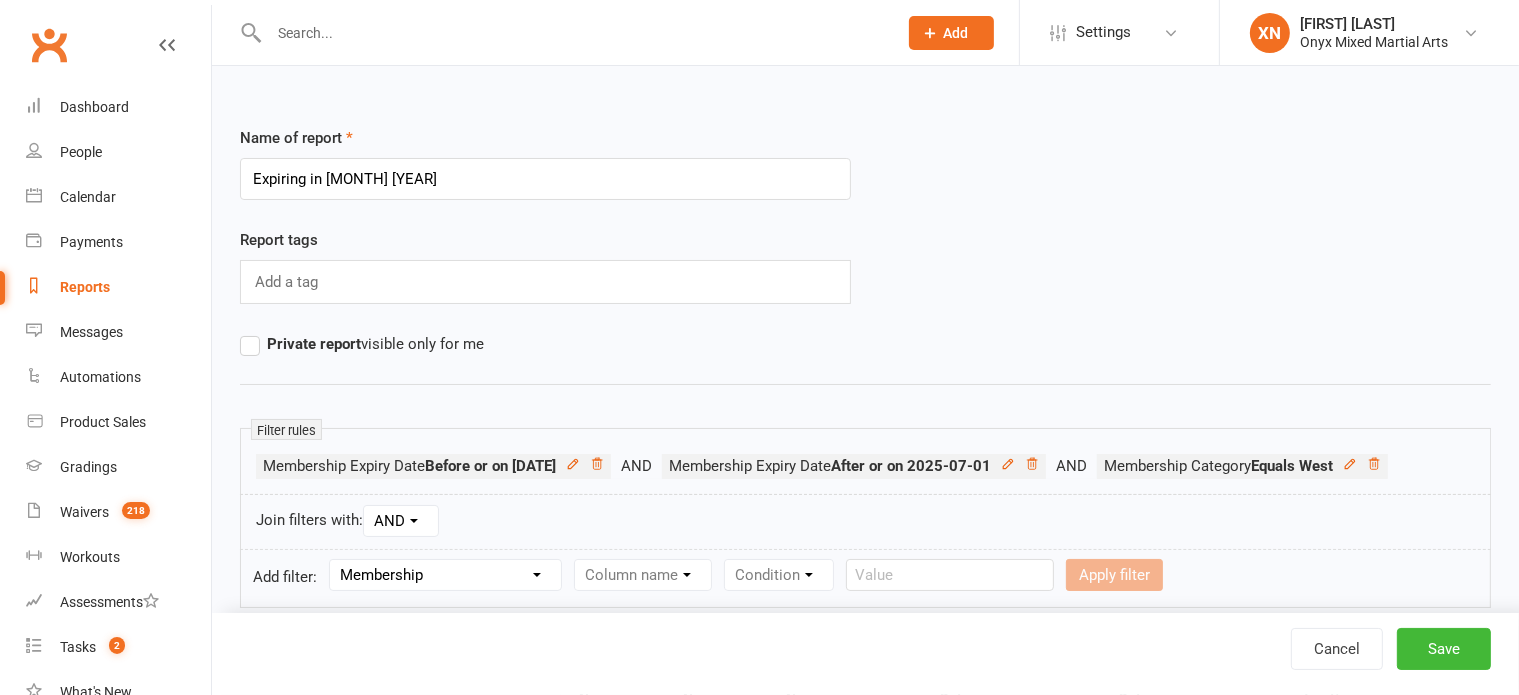 click on "Section name Contact Attendance Aggregate Payment Booking Waitlist Attendees Cancelled Bookings Late-cancelled Bookings Aggregate Booking Communication Comms Recipients Membership Payment Mobile App Styles And Ranks Aggregate Styles And Ranks Grading Events Promotions Suspensions Signed Waivers Family Members Credit Vouchers Enrolled Automations Enrolled Workouts Public Tasks Emergency Contact Details Fitness Goals Key Demographics Marketing Information Physical Declaration Release of Liability" at bounding box center (445, 575) 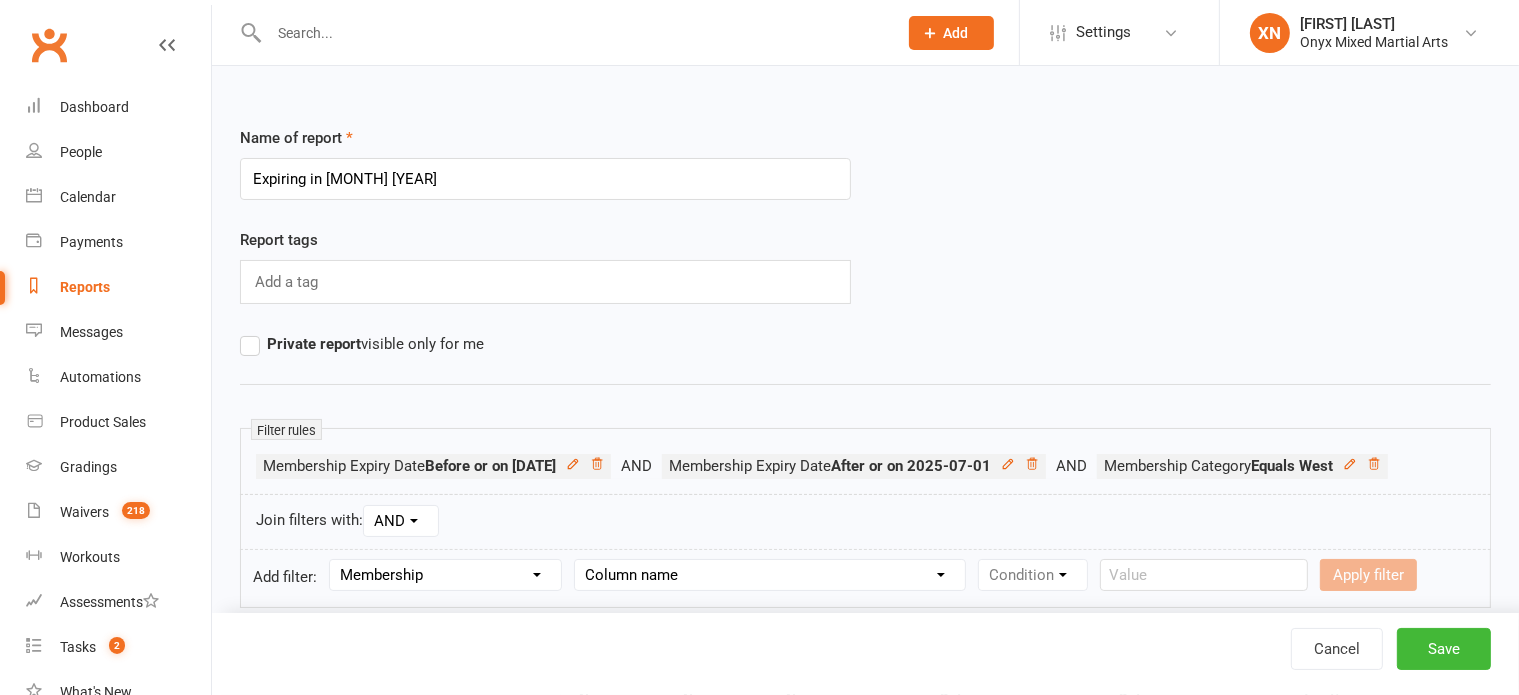 click on "Column name Membership ID Membership Name Membership Category Membership Start Date Membership Up-front Payment Date Membership Recurring Payments Start Date Membership Expiry Date Membership Added On Membership Term (in words) Membership Duration (in days) Current Membership Age (in days) Active Days Remaining (after today) Membership Fee (Up-front) Membership Fee (Recurring) Membership Recurring Fee Frequency Membership Attendance Limit (Description) Membership Attendance Limit Recurrence (Period) Membership Attendance Limit Recurrence (Number) Membership Source Class Pack? Trial Membership? Send email receipt on successful payment? Bookings Made Bookings Attended Bookings Absent Bookings w/ Unmarked Attendance Bookings Remaining Attendances in Current Calendar Month Make-up Classes Available Membership Active? Cancellation Present? Cancellation Date Cancellation Added On Cancellation Reason Most Recent Attendance Payments Attempted Paid Payments Failed Payments (Current) Payments Remaining" at bounding box center [770, 575] 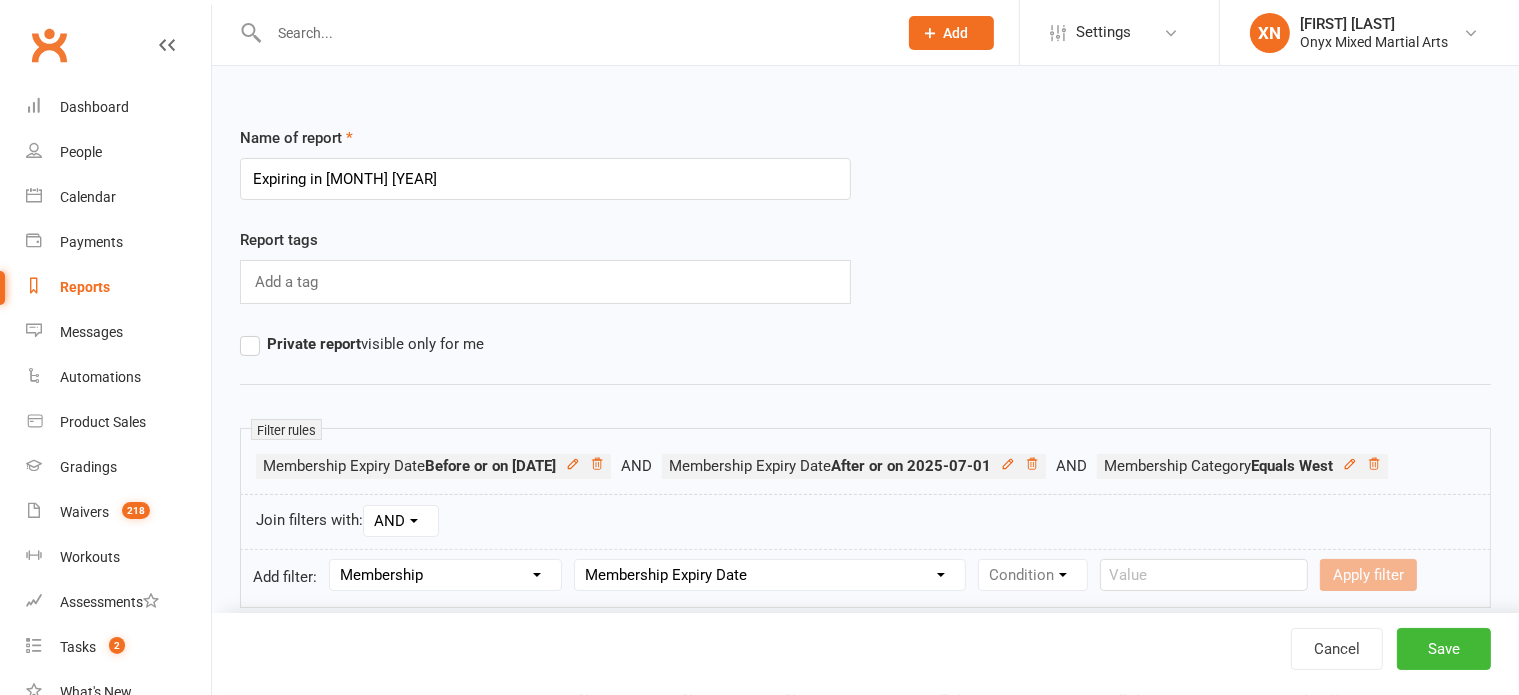 click on "Column name Membership ID Membership Name Membership Category Membership Start Date Membership Up-front Payment Date Membership Recurring Payments Start Date Membership Expiry Date Membership Added On Membership Term (in words) Membership Duration (in days) Current Membership Age (in days) Active Days Remaining (after today) Membership Fee (Up-front) Membership Fee (Recurring) Membership Recurring Fee Frequency Membership Attendance Limit (Description) Membership Attendance Limit Recurrence (Period) Membership Attendance Limit Recurrence (Number) Membership Source Class Pack? Trial Membership? Send email receipt on successful payment? Bookings Made Bookings Attended Bookings Absent Bookings w/ Unmarked Attendance Bookings Remaining Attendances in Current Calendar Month Make-up Classes Available Membership Active? Cancellation Present? Cancellation Date Cancellation Added On Cancellation Reason Most Recent Attendance Payments Attempted Paid Payments Failed Payments (Current) Payments Remaining" at bounding box center [770, 575] 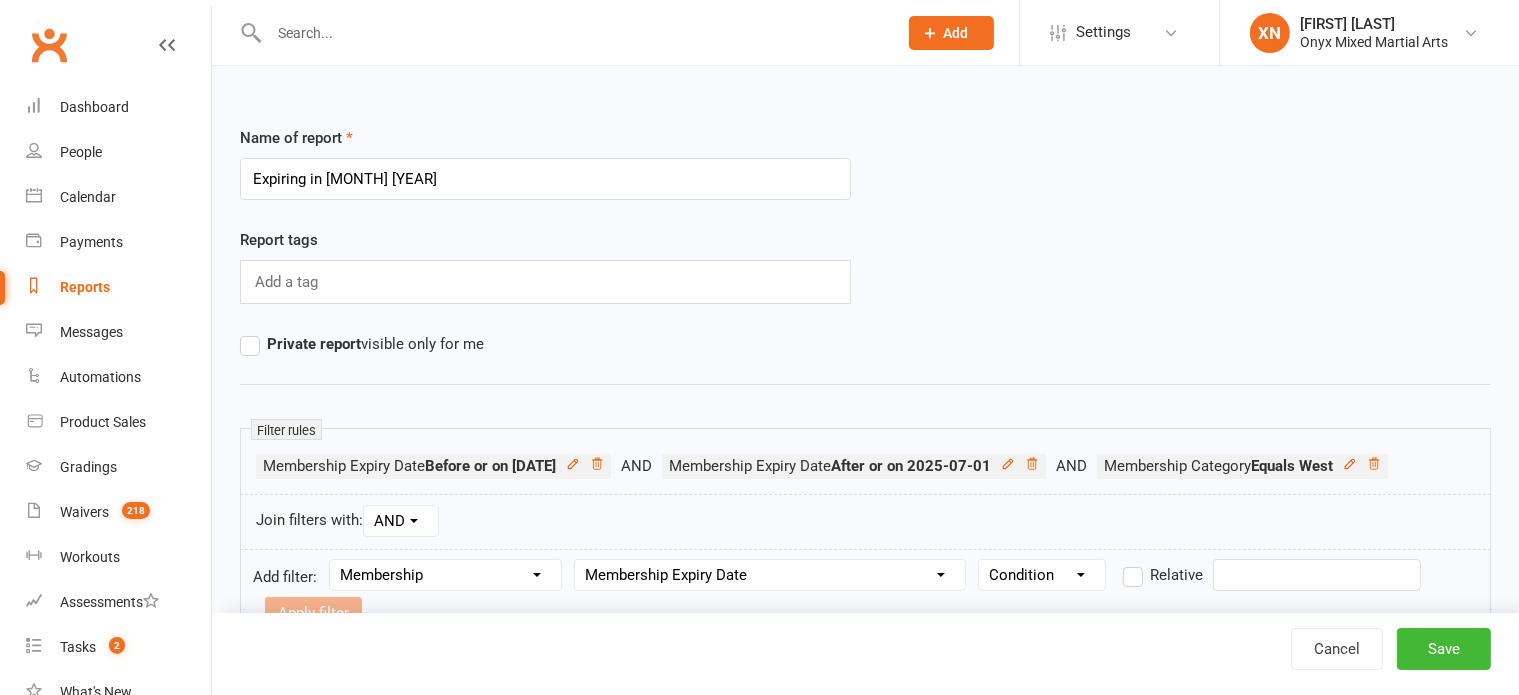 click on "Condition Is Is not Before After Before or on After or on Is blank Is not blank" at bounding box center [1042, 575] 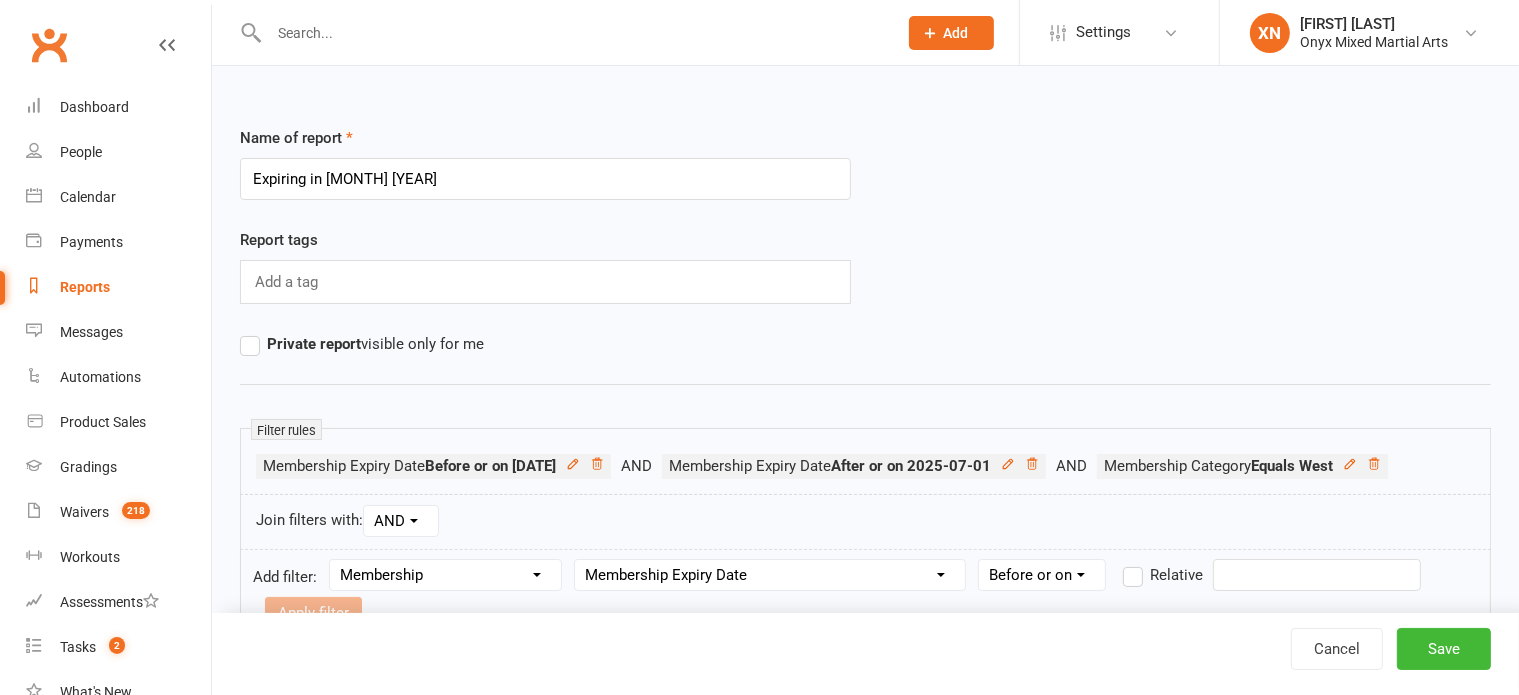 click on "Condition Is Is not Before After Before or on After or on Is blank Is not blank" at bounding box center [1042, 575] 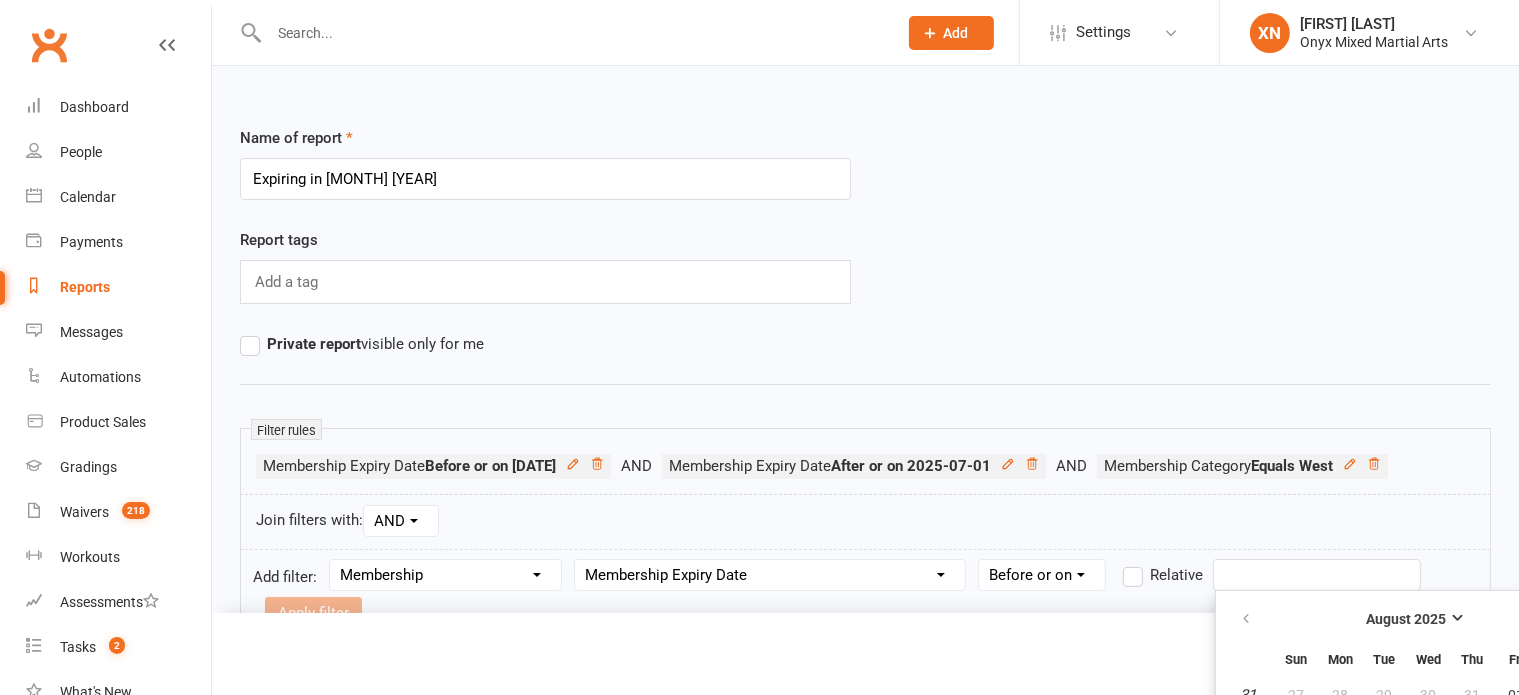 click on "[NUMBER] West Annual - Guest
Member
Non-attending contact
Class / event
Appointment
Grading event
Task
Membership plan
Bulk message
Add
Settings Membership Plans Event Templates Appointment Types Mobile App  Website Image Library Customize Contacts Bulk Imports Access Control Users Account Profile Clubworx API XN [FIRST] [LAST] Onyx Mixed Martial Arts Signed in as: Onyx Mixed Martial Arts Switch to: Onyx Nord My profile My subscription Help Terms & conditions  Privacy policy  Sign out Clubworx Dashboard People Calendar Payments Reports Messages   Automations   Product Sales Gradings   Waivers   218 Workouts   Assessments  Tasks   2 What's New Check-in Kiosk modes General attendance Roll call Class check-in × Report cloned successfully. × × Name of report AND" at bounding box center [759, 2467] 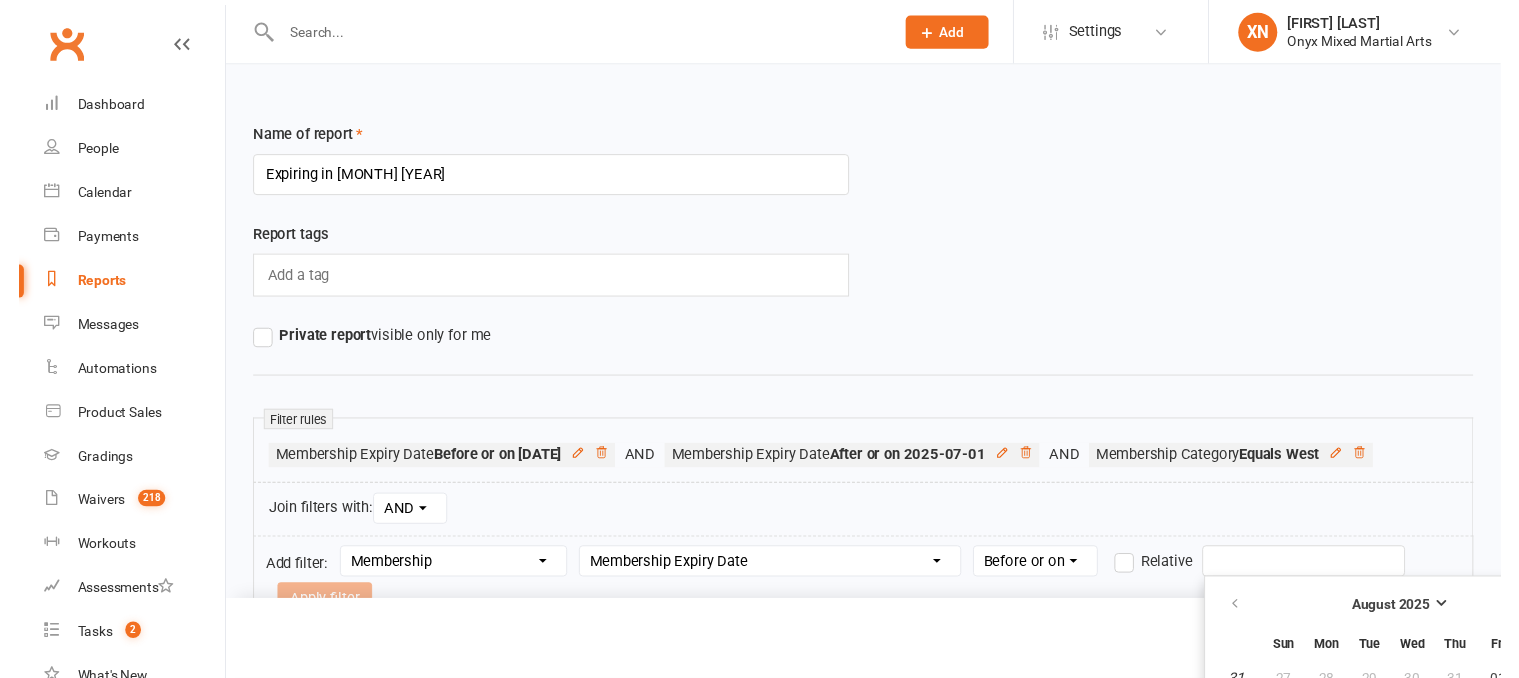 scroll, scrollTop: 222, scrollLeft: 0, axis: vertical 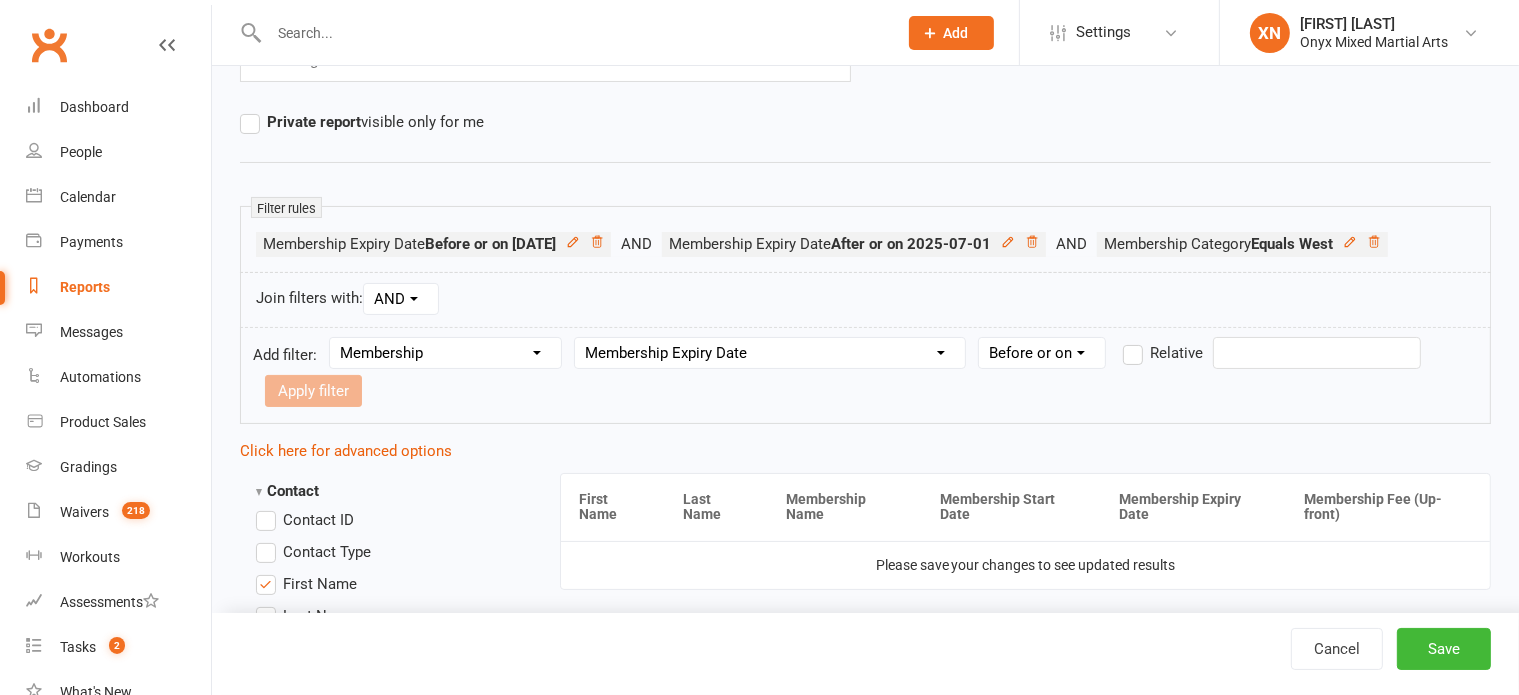 click at bounding box center [1317, 353] 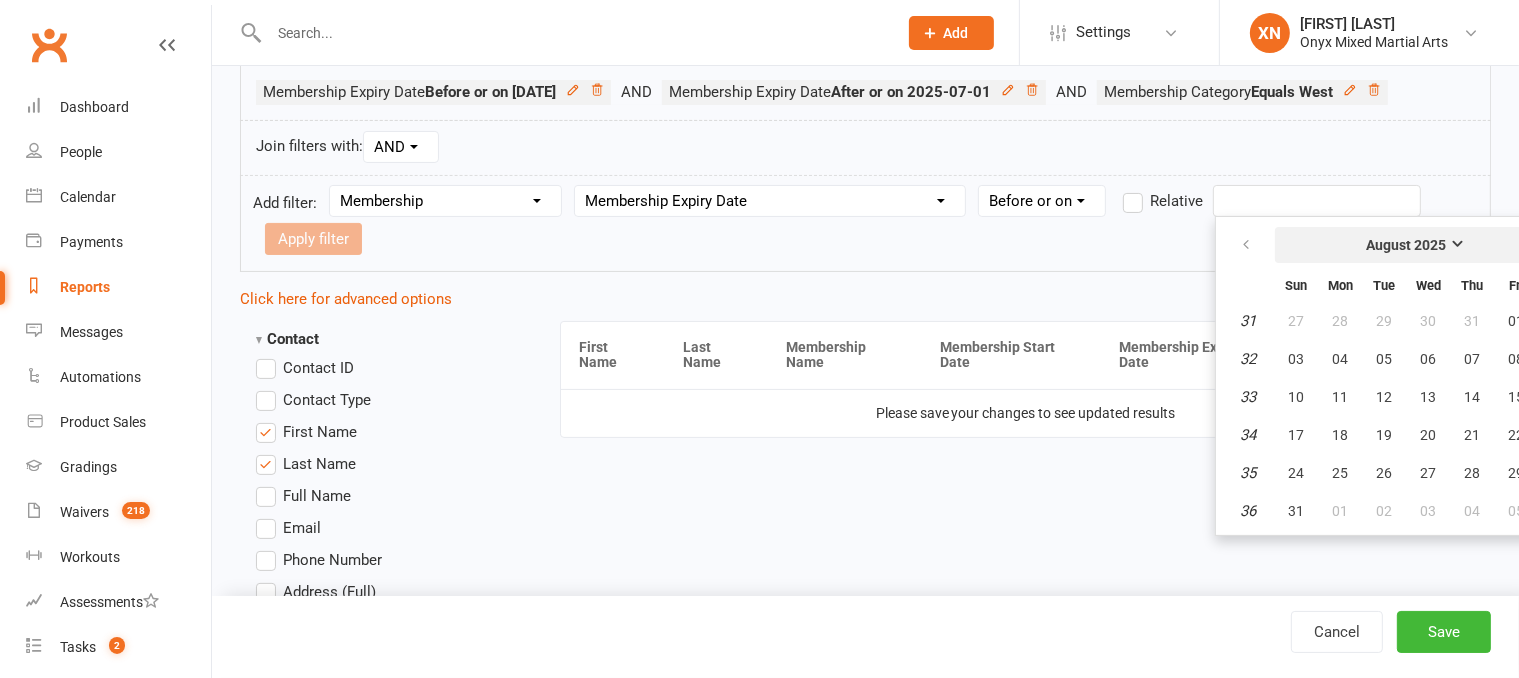 scroll, scrollTop: 374, scrollLeft: 72, axis: both 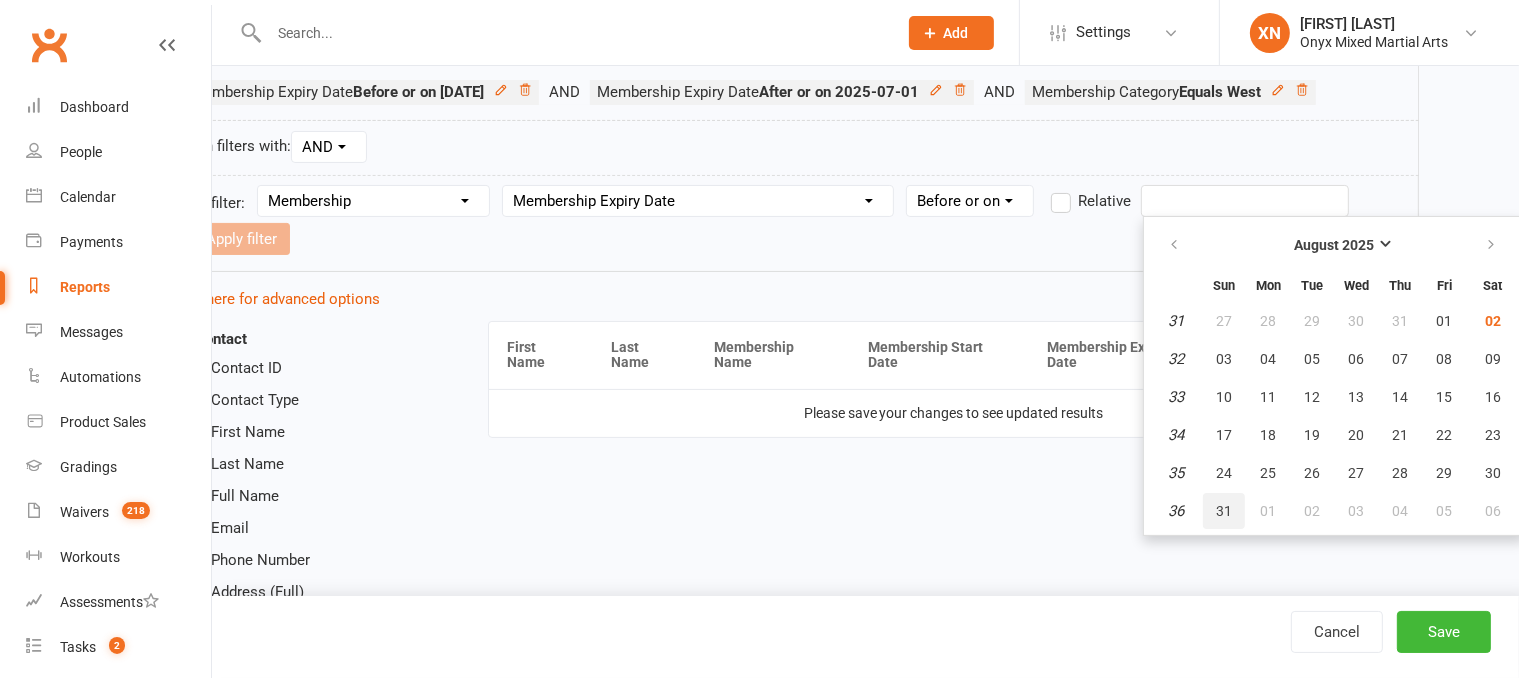 click on "31" at bounding box center [1224, 511] 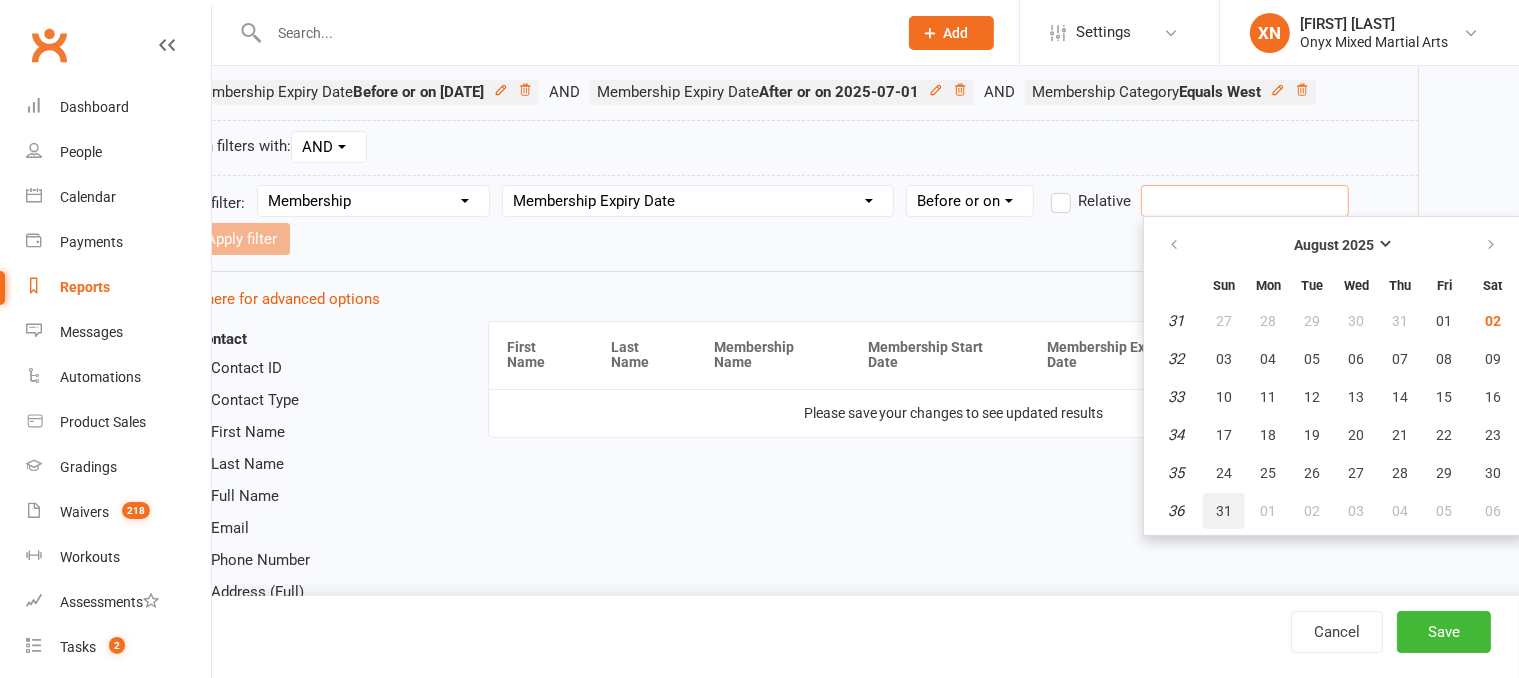 type on "31 Aug 2025" 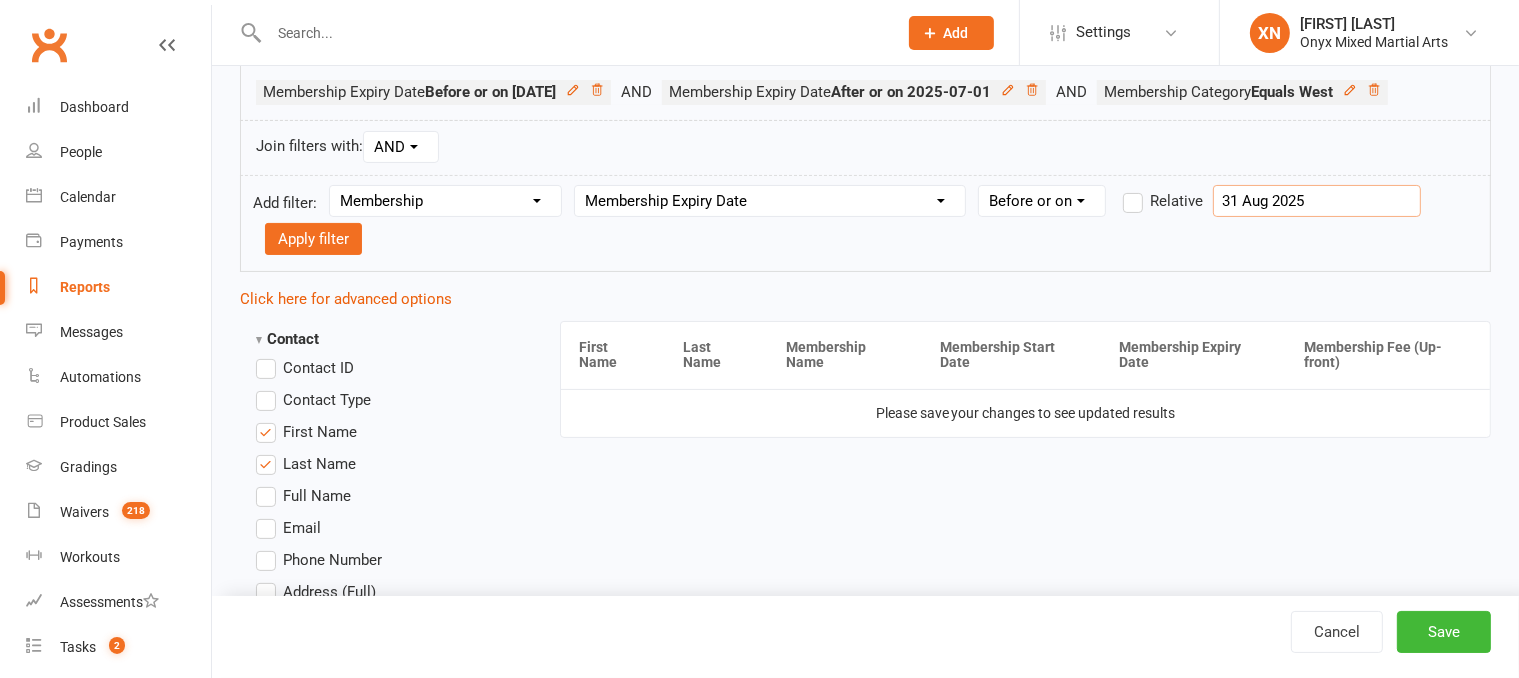 scroll, scrollTop: 374, scrollLeft: 0, axis: vertical 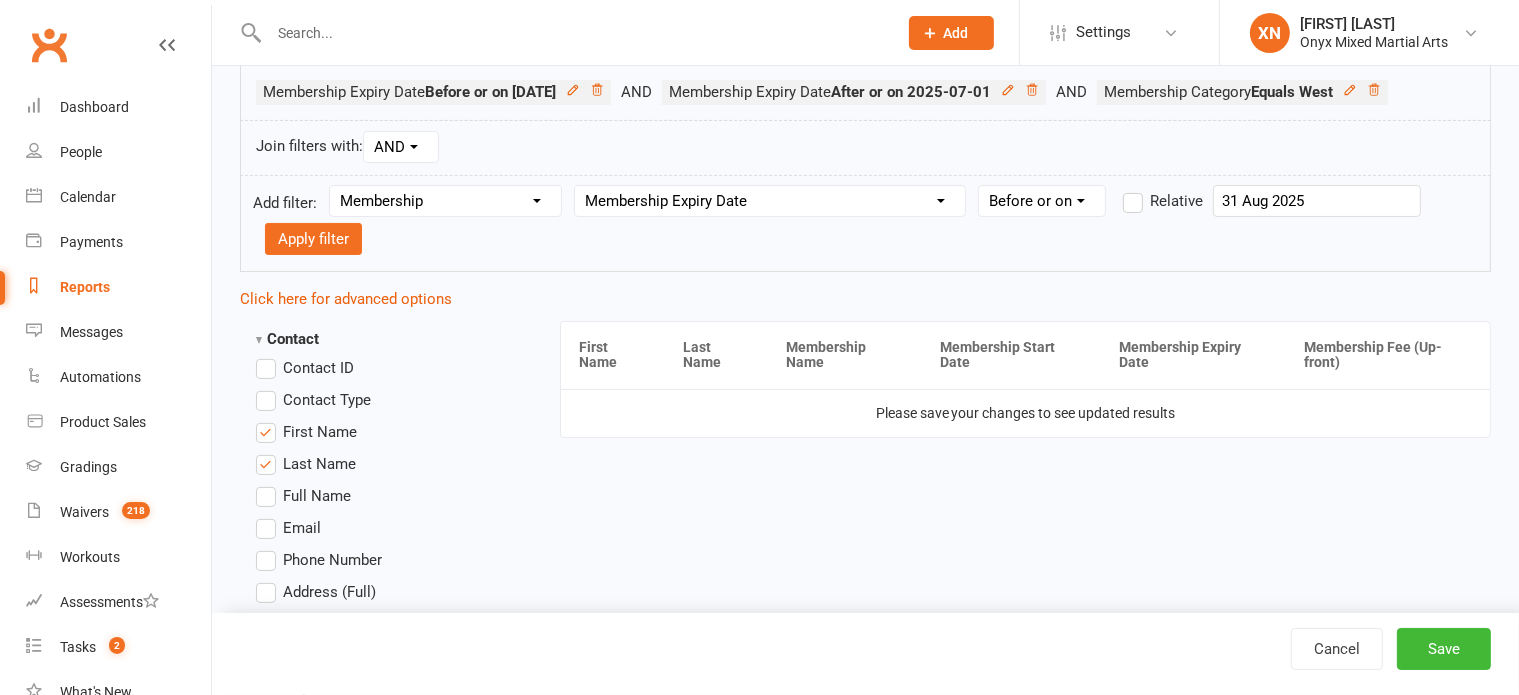 click on "Add filter:  Section name Contact Attendance Aggregate Payment Booking Waitlist Attendees Cancelled Bookings Late-cancelled Bookings Aggregate Booking Communication Comms Recipients Membership Payment Mobile App Styles And Ranks Aggregate Styles And Ranks Grading Events Promotions Suspensions Signed Waivers Family Members Credit Vouchers Enrolled Automations Enrolled Workouts Public Tasks Emergency Contact Details Fitness Goals Key Demographics Marketing Information Physical Declaration Release of Liability Column name Membership ID Membership Name Membership Category Membership Start Date Membership Up-front Payment Date Membership Recurring Payments Start Date Membership Expiry Date Membership Added On Membership Term (in words) Membership Duration (in days) Current Membership Age (in days) Active Days Remaining (after today) Membership Fee (Up-front) Membership Fee (Recurring) Membership Recurring Fee Frequency Membership Attendance Limit (Description) Membership Attendance Limit Recurrence (Period) Is" at bounding box center [865, 223] 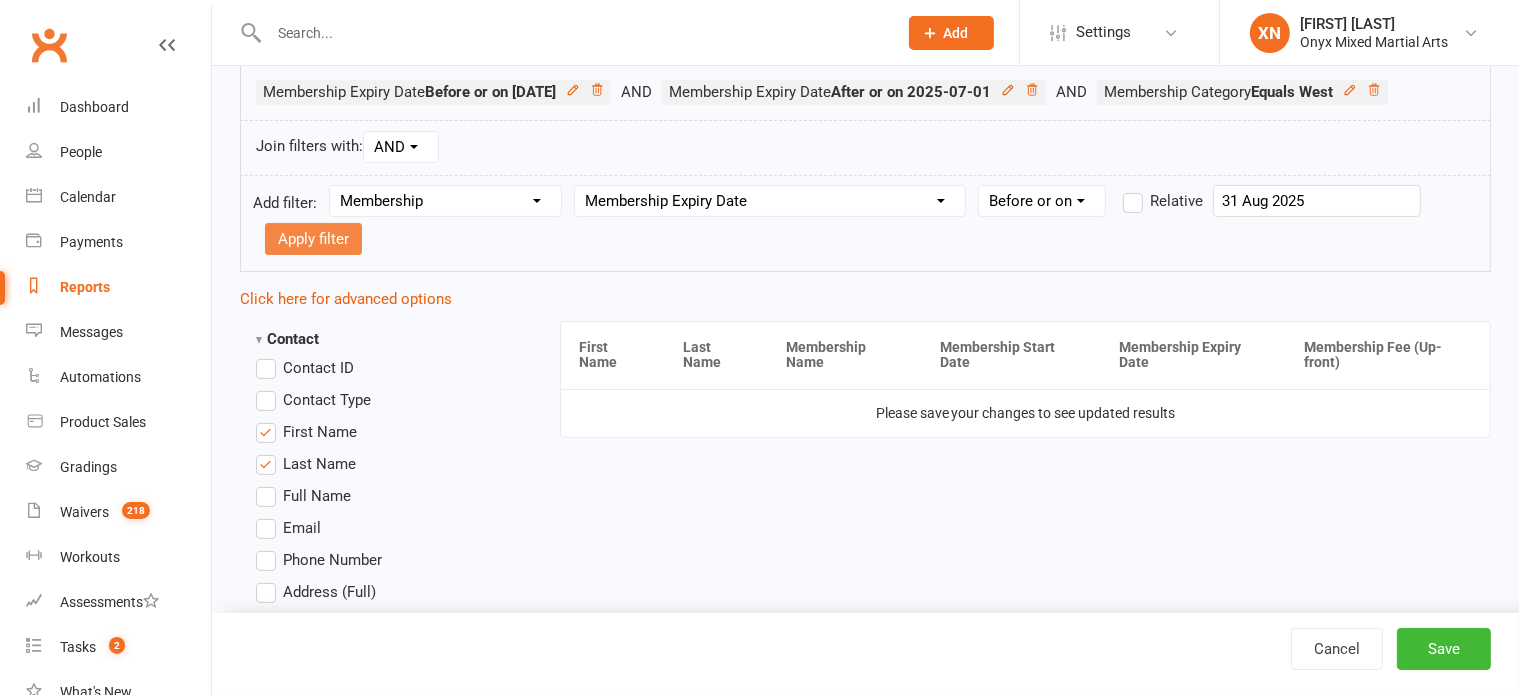 click on "Apply filter" at bounding box center (313, 239) 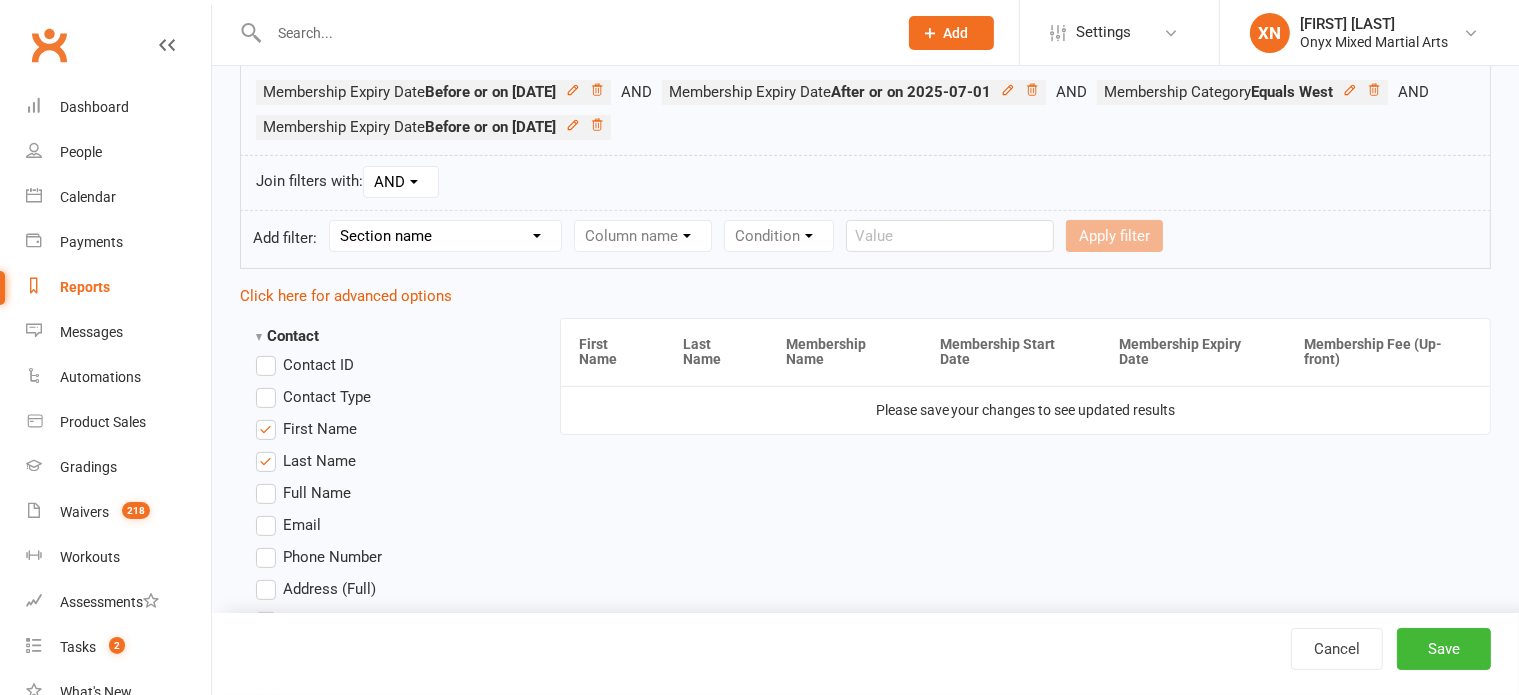 click on "Section name Contact Attendance Aggregate Payment Booking Waitlist Attendees Cancelled Bookings Late-cancelled Bookings Aggregate Booking Communication Comms Recipients Membership Payment Mobile App Styles And Ranks Aggregate Styles And Ranks Grading Events Promotions Suspensions Signed Waivers Family Members Credit Vouchers Enrolled Automations Enrolled Workouts Public Tasks Emergency Contact Details Fitness Goals Key Demographics Marketing Information Physical Declaration Release of Liability" at bounding box center (445, 236) 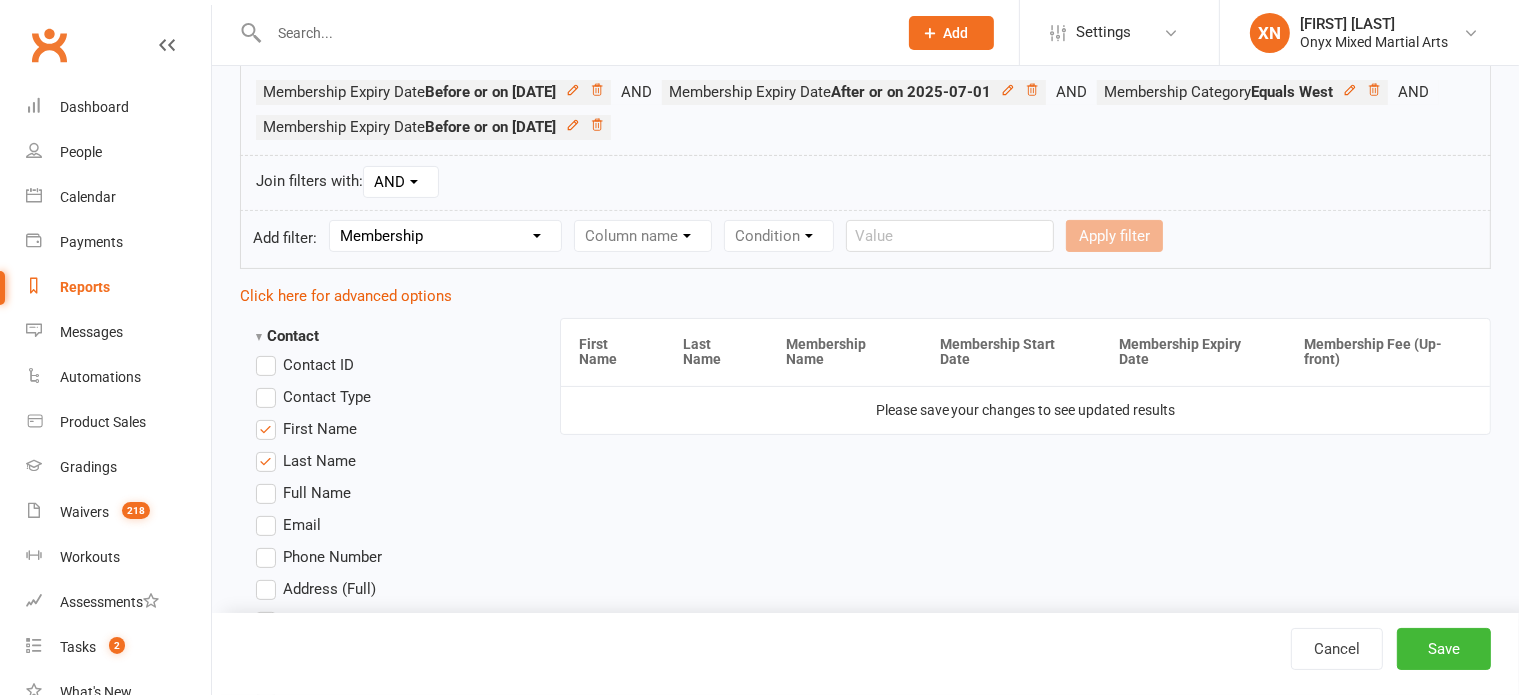click on "Section name Contact Attendance Aggregate Payment Booking Waitlist Attendees Cancelled Bookings Late-cancelled Bookings Aggregate Booking Communication Comms Recipients Membership Payment Mobile App Styles And Ranks Aggregate Styles And Ranks Grading Events Promotions Suspensions Signed Waivers Family Members Credit Vouchers Enrolled Automations Enrolled Workouts Public Tasks Emergency Contact Details Fitness Goals Key Demographics Marketing Information Physical Declaration Release of Liability" at bounding box center (445, 236) 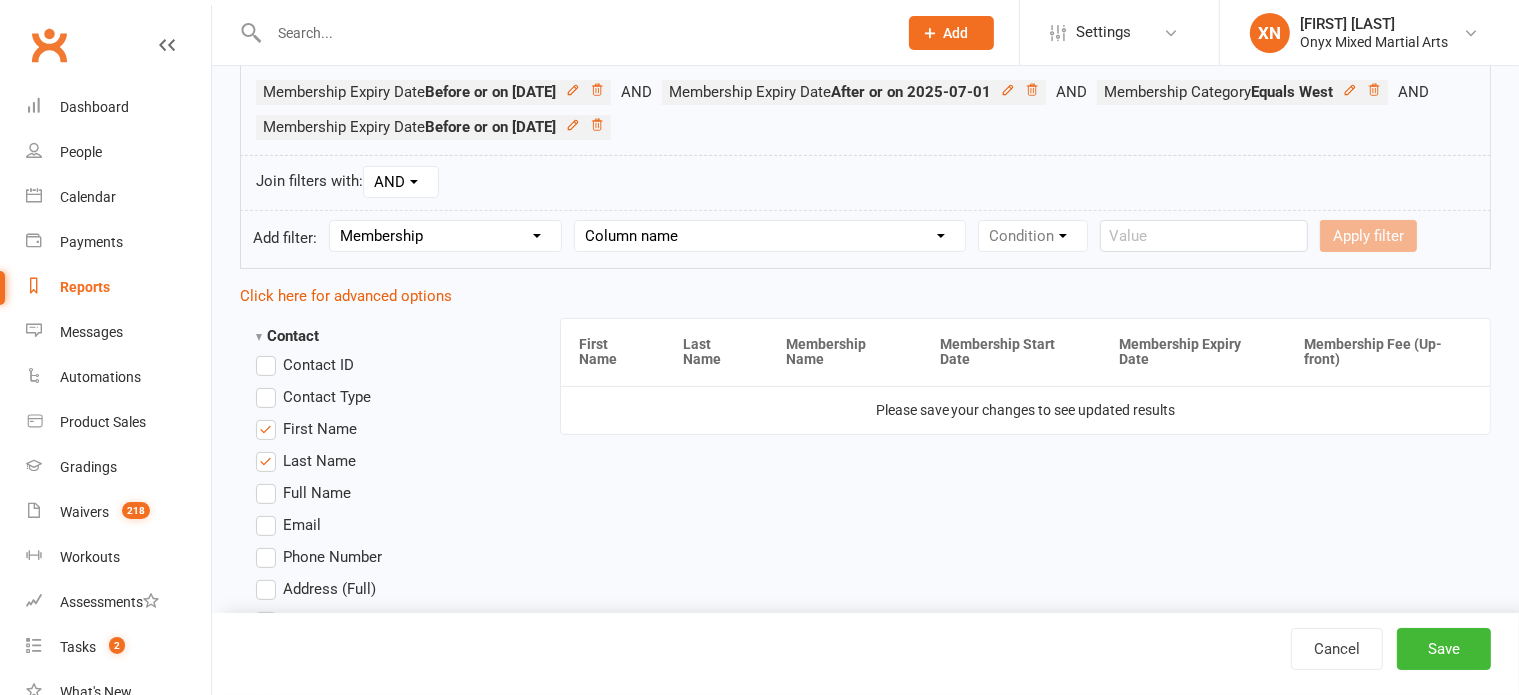 click on "Column name Membership ID Membership Name Membership Category Membership Start Date Membership Up-front Payment Date Membership Recurring Payments Start Date Membership Expiry Date Membership Added On Membership Term (in words) Membership Duration (in days) Current Membership Age (in days) Active Days Remaining (after today) Membership Fee (Up-front) Membership Fee (Recurring) Membership Recurring Fee Frequency Membership Attendance Limit (Description) Membership Attendance Limit Recurrence (Period) Membership Attendance Limit Recurrence (Number) Membership Source Class Pack? Trial Membership? Send email receipt on successful payment? Bookings Made Bookings Attended Bookings Absent Bookings w/ Unmarked Attendance Bookings Remaining Attendances in Current Calendar Month Make-up Classes Available Membership Active? Cancellation Present? Cancellation Date Cancellation Added On Cancellation Reason Most Recent Attendance Payments Attempted Paid Payments Failed Payments (Current) Payments Remaining" at bounding box center [770, 236] 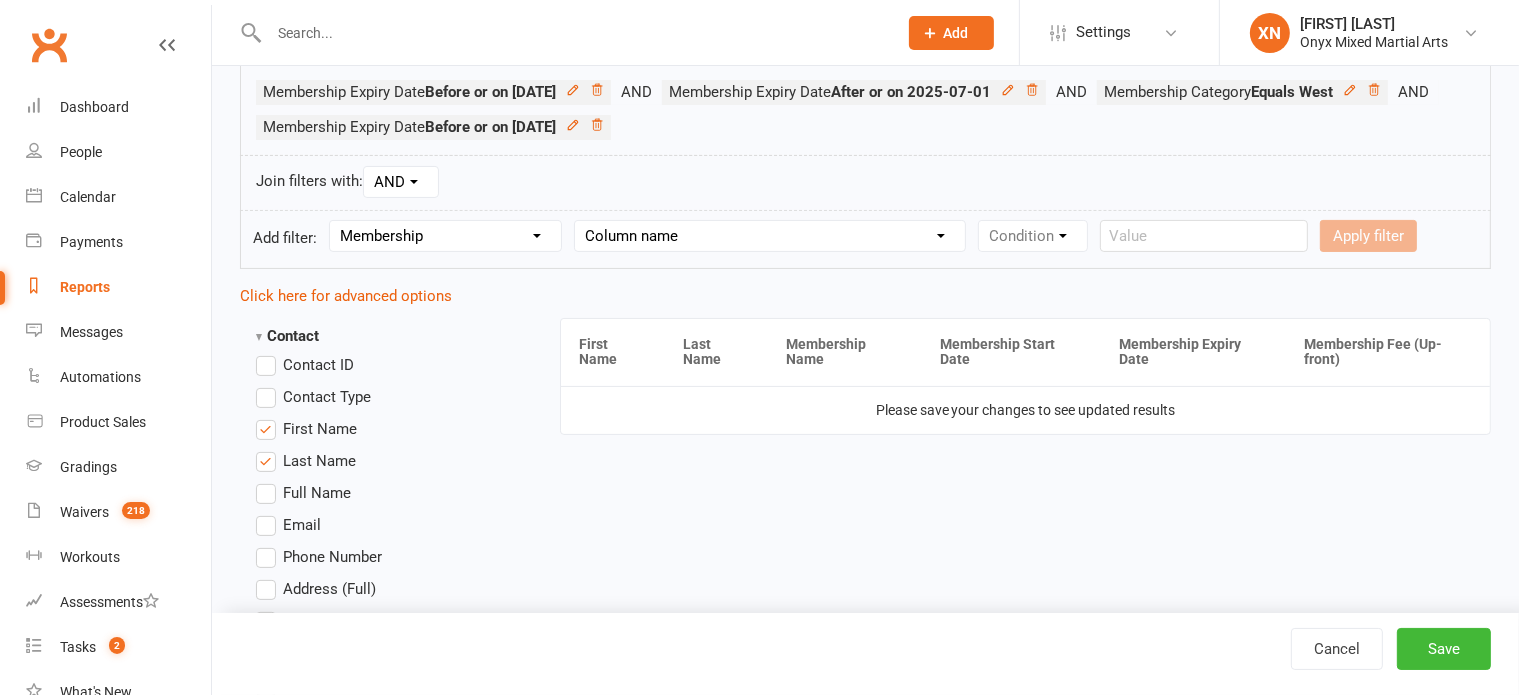 select on "6" 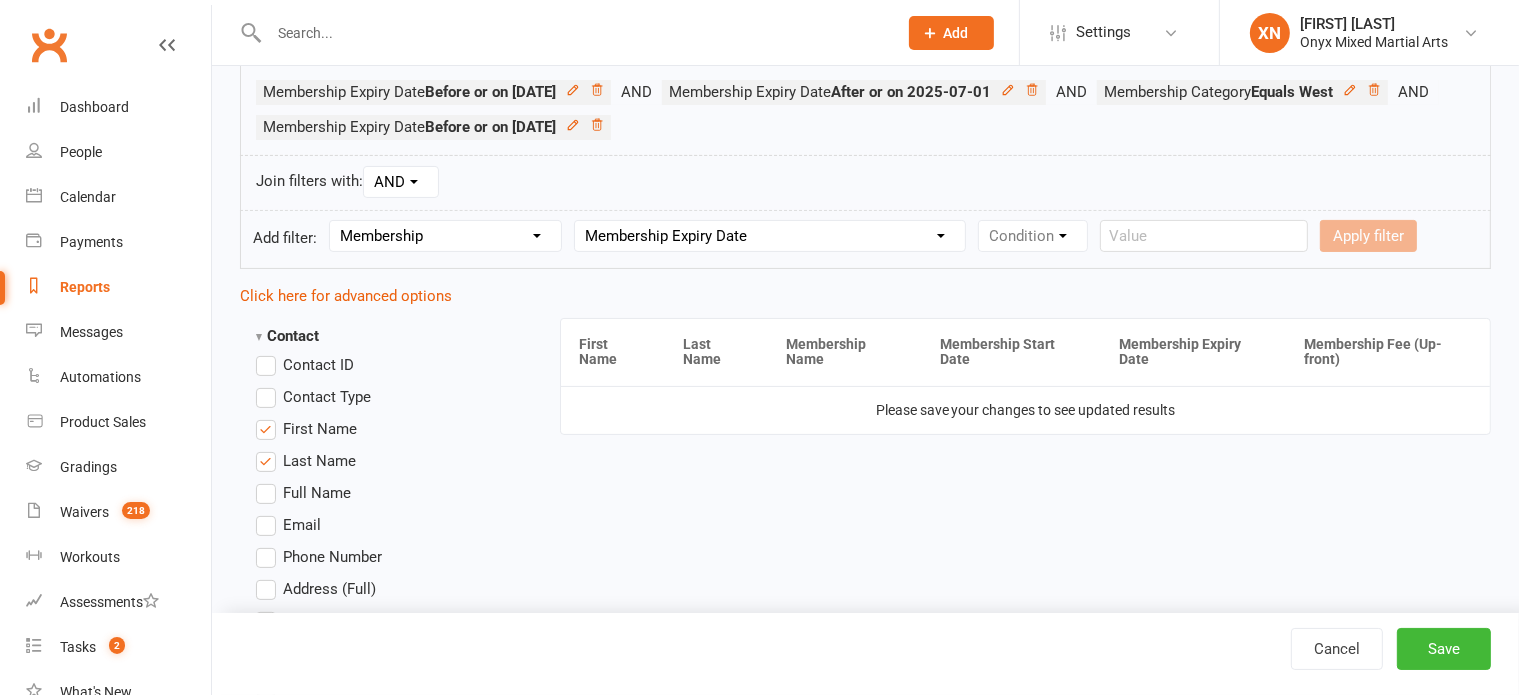 click on "Column name Membership ID Membership Name Membership Category Membership Start Date Membership Up-front Payment Date Membership Recurring Payments Start Date Membership Expiry Date Membership Added On Membership Term (in words) Membership Duration (in days) Current Membership Age (in days) Active Days Remaining (after today) Membership Fee (Up-front) Membership Fee (Recurring) Membership Recurring Fee Frequency Membership Attendance Limit (Description) Membership Attendance Limit Recurrence (Period) Membership Attendance Limit Recurrence (Number) Membership Source Class Pack? Trial Membership? Send email receipt on successful payment? Bookings Made Bookings Attended Bookings Absent Bookings w/ Unmarked Attendance Bookings Remaining Attendances in Current Calendar Month Make-up Classes Available Membership Active? Cancellation Present? Cancellation Date Cancellation Added On Cancellation Reason Most Recent Attendance Payments Attempted Paid Payments Failed Payments (Current) Payments Remaining" at bounding box center [770, 236] 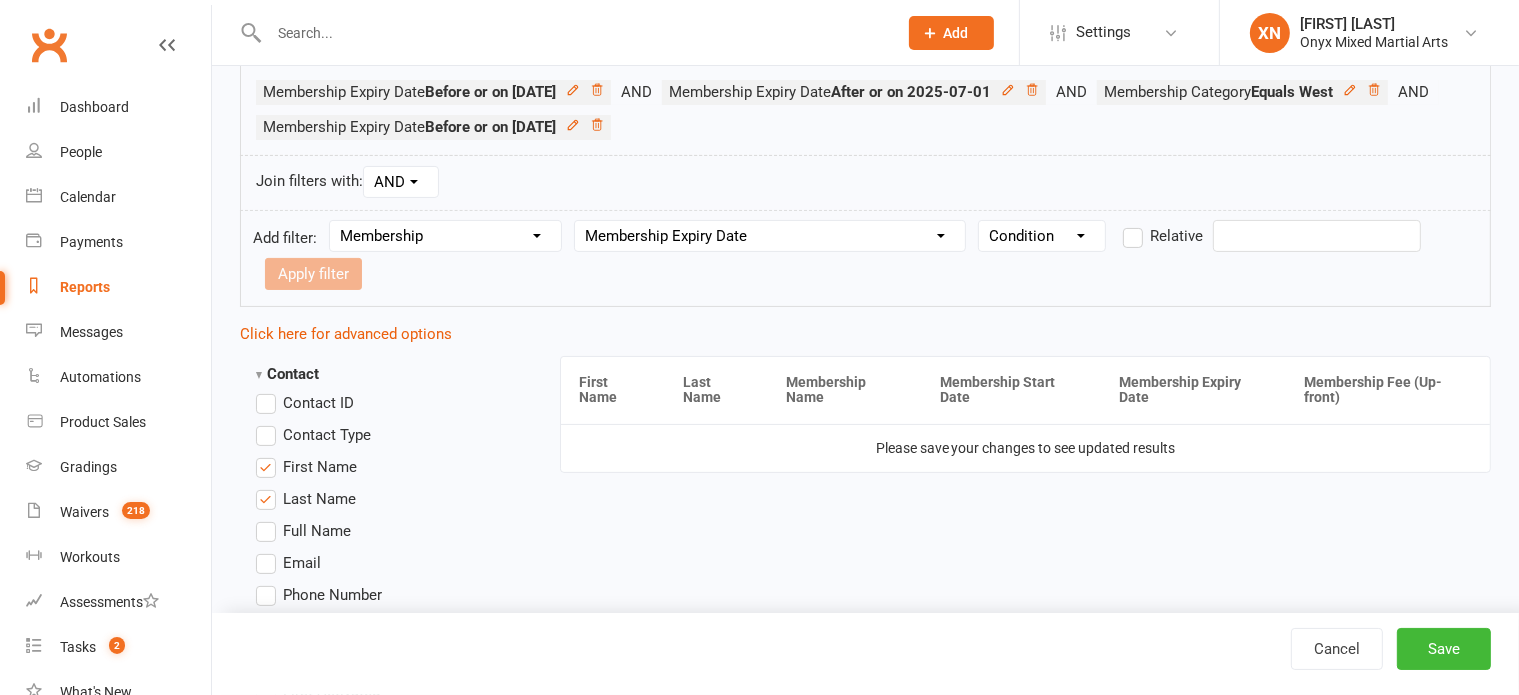click on "Condition Is Is not Before After Before or on After or on Is blank Is not blank" at bounding box center (1042, 236) 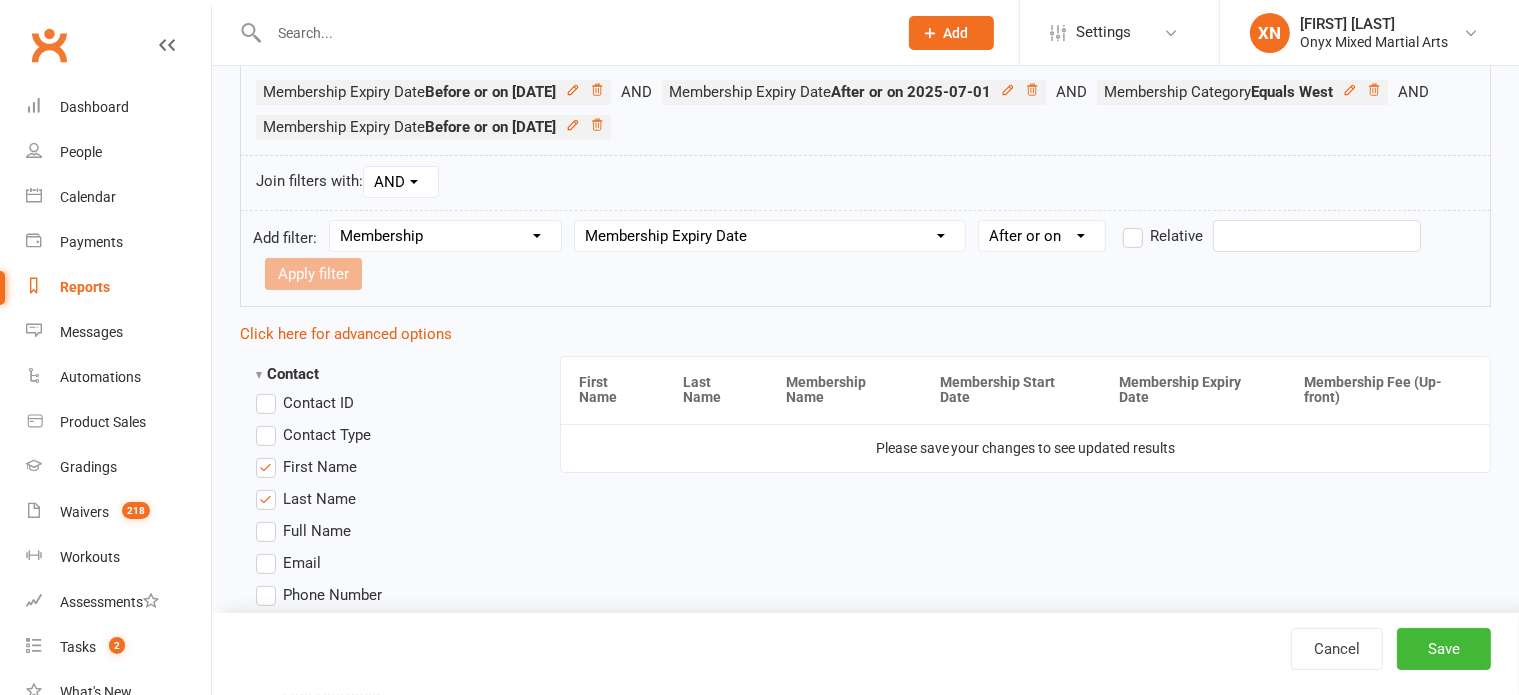 click on "Condition Is Is not Before After Before or on After or on Is blank Is not blank" at bounding box center [1042, 236] 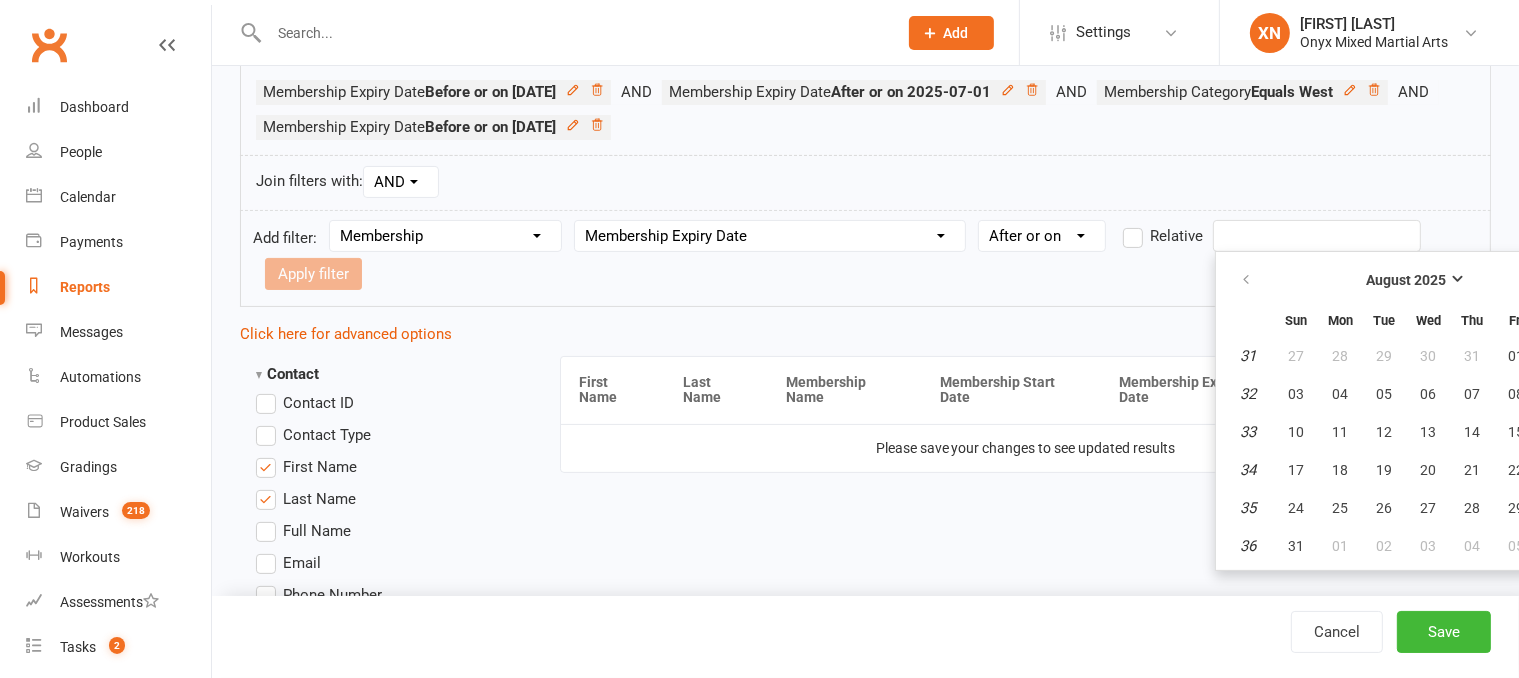 scroll, scrollTop: 374, scrollLeft: 72, axis: both 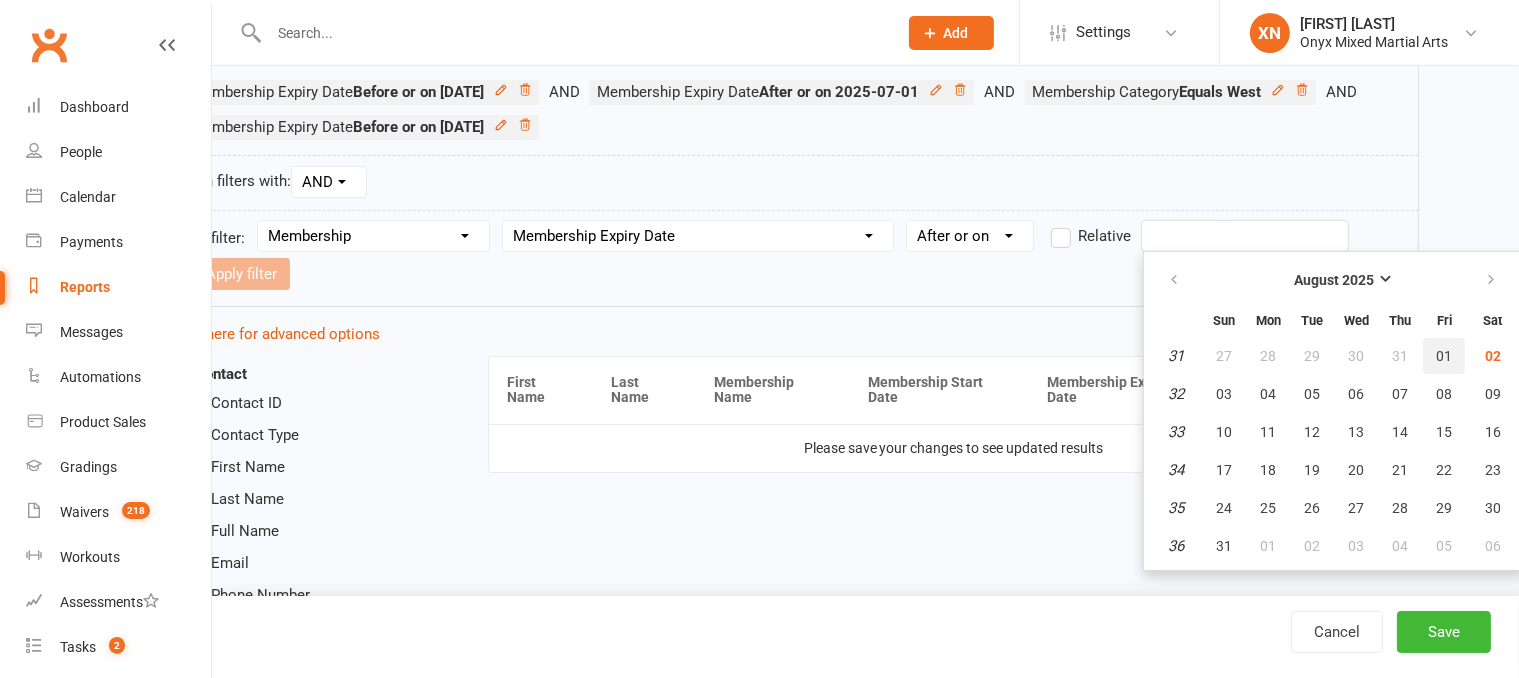 click on "01" at bounding box center (1444, 356) 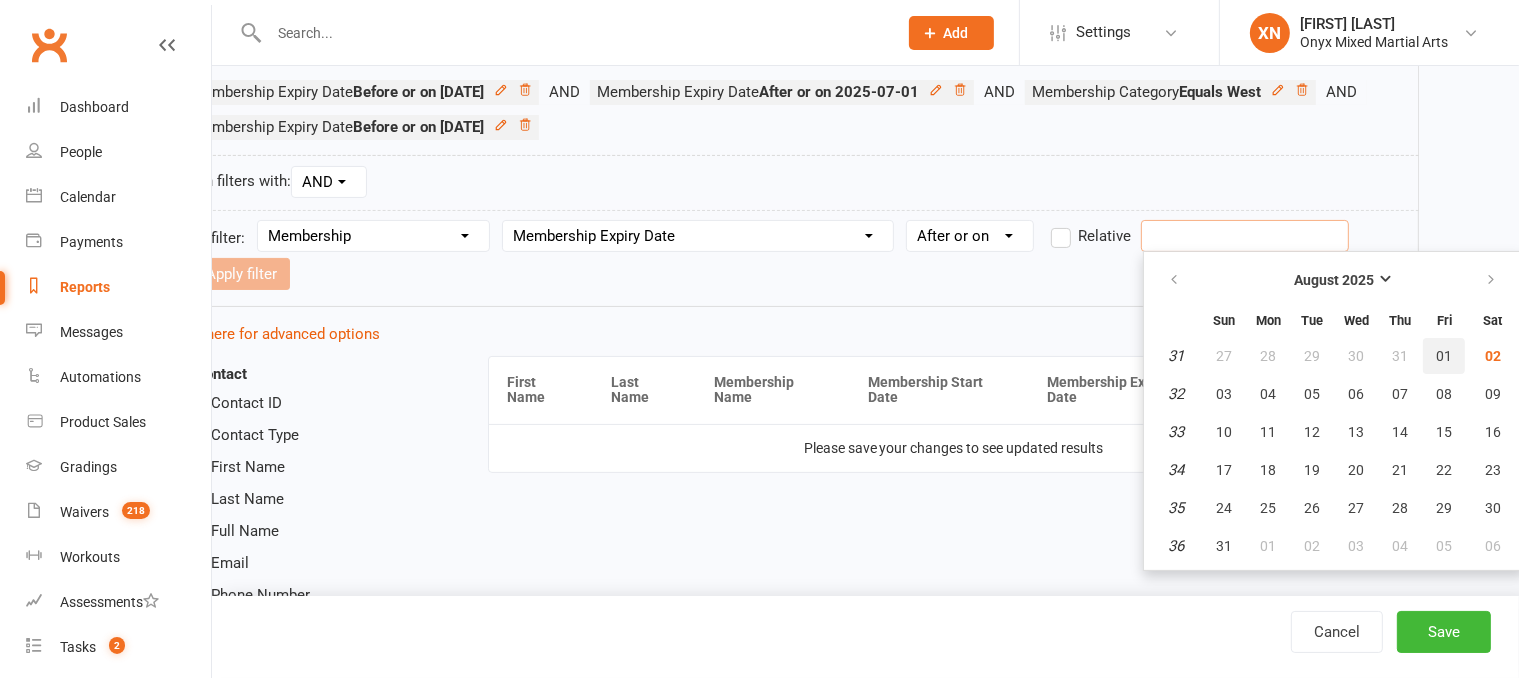 type on "01 Aug 2025" 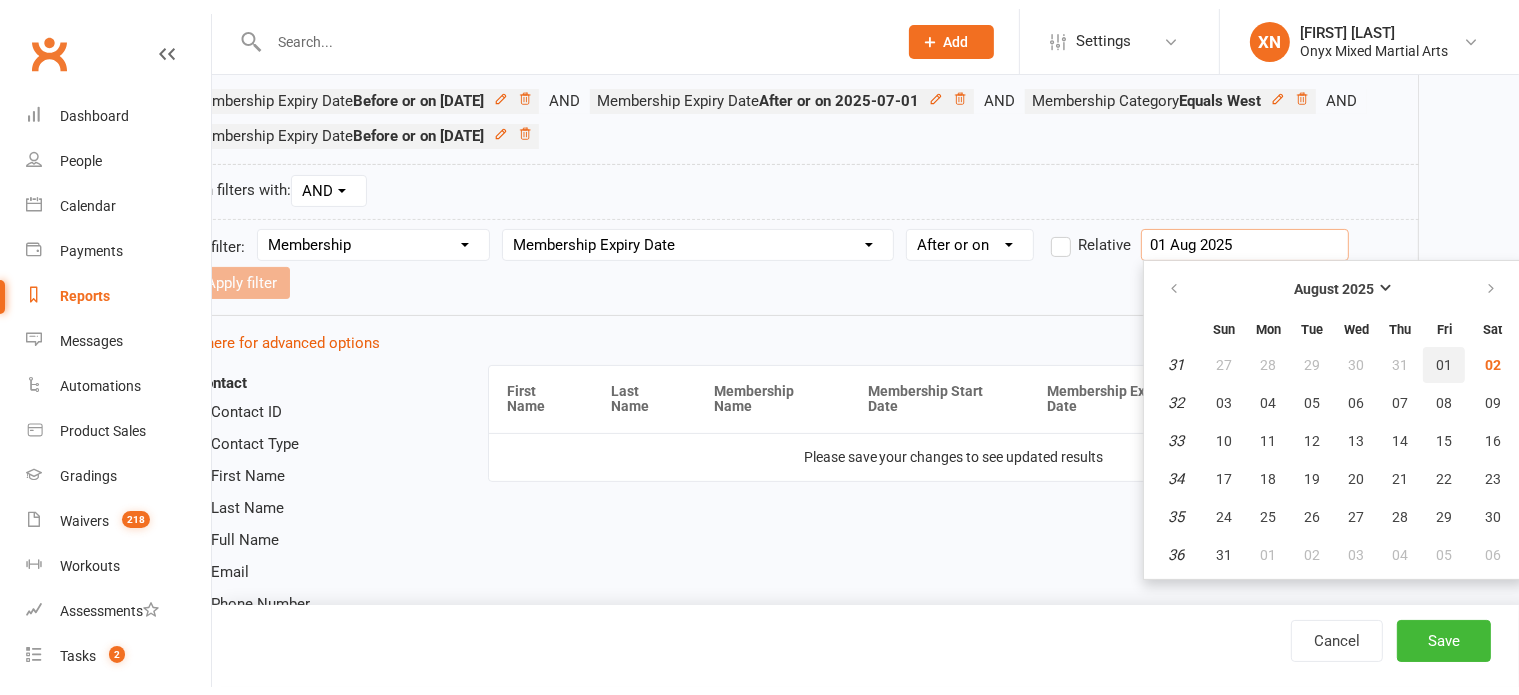 scroll, scrollTop: 374, scrollLeft: 0, axis: vertical 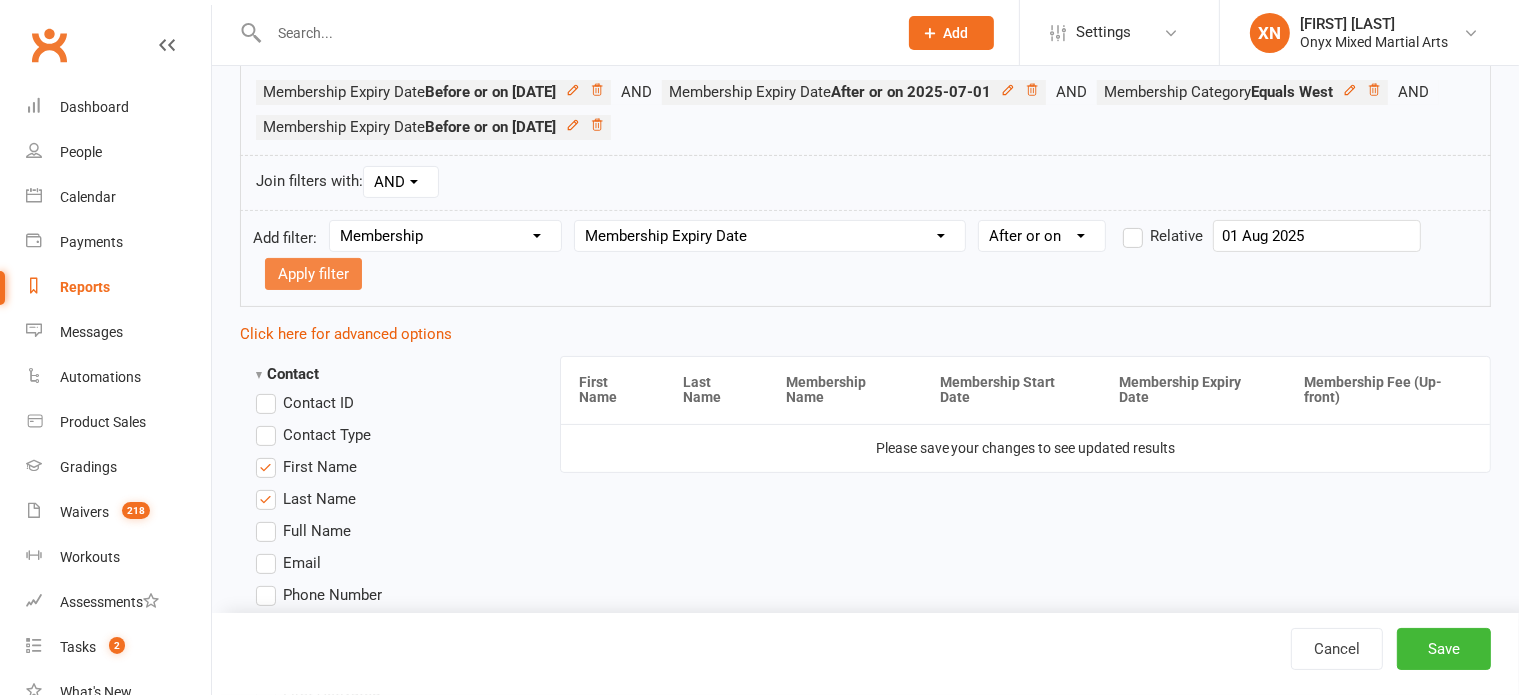 click on "Apply filter" at bounding box center [313, 274] 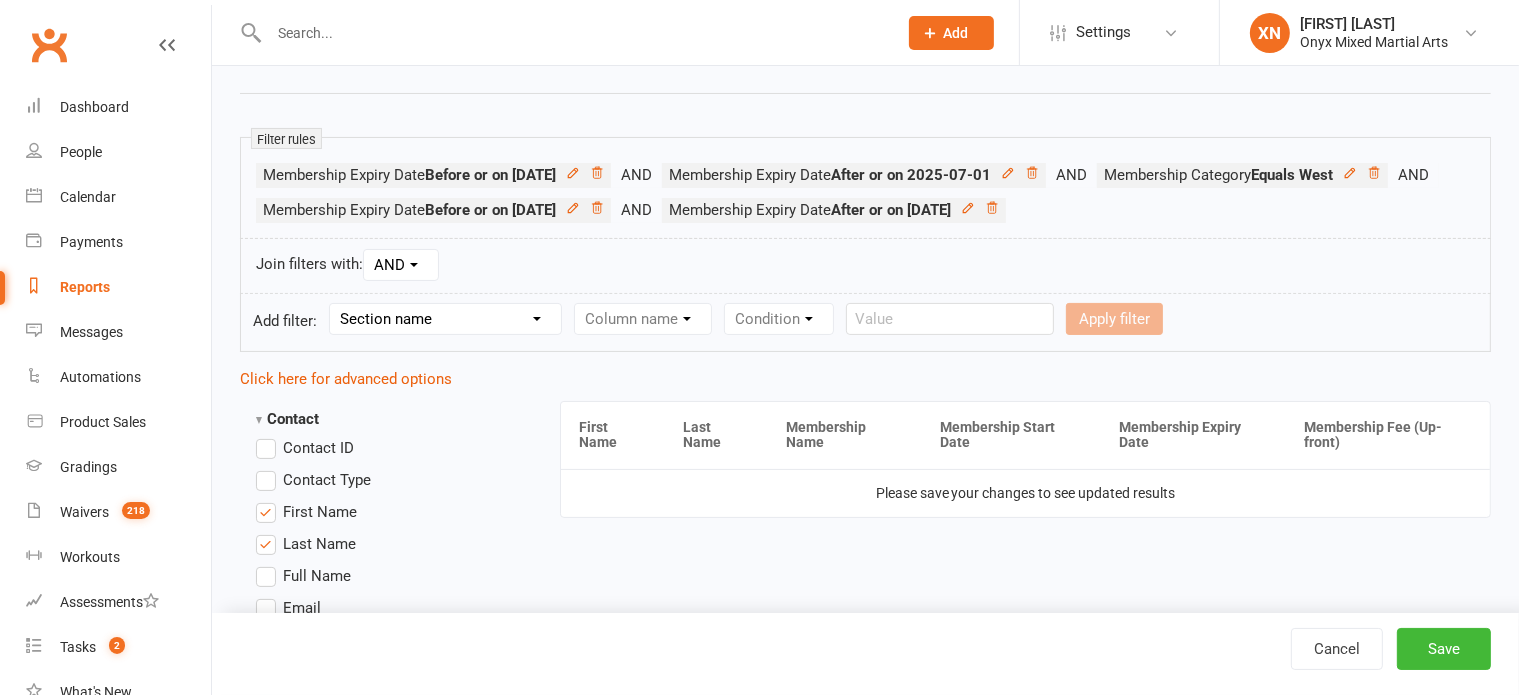 scroll, scrollTop: 290, scrollLeft: 0, axis: vertical 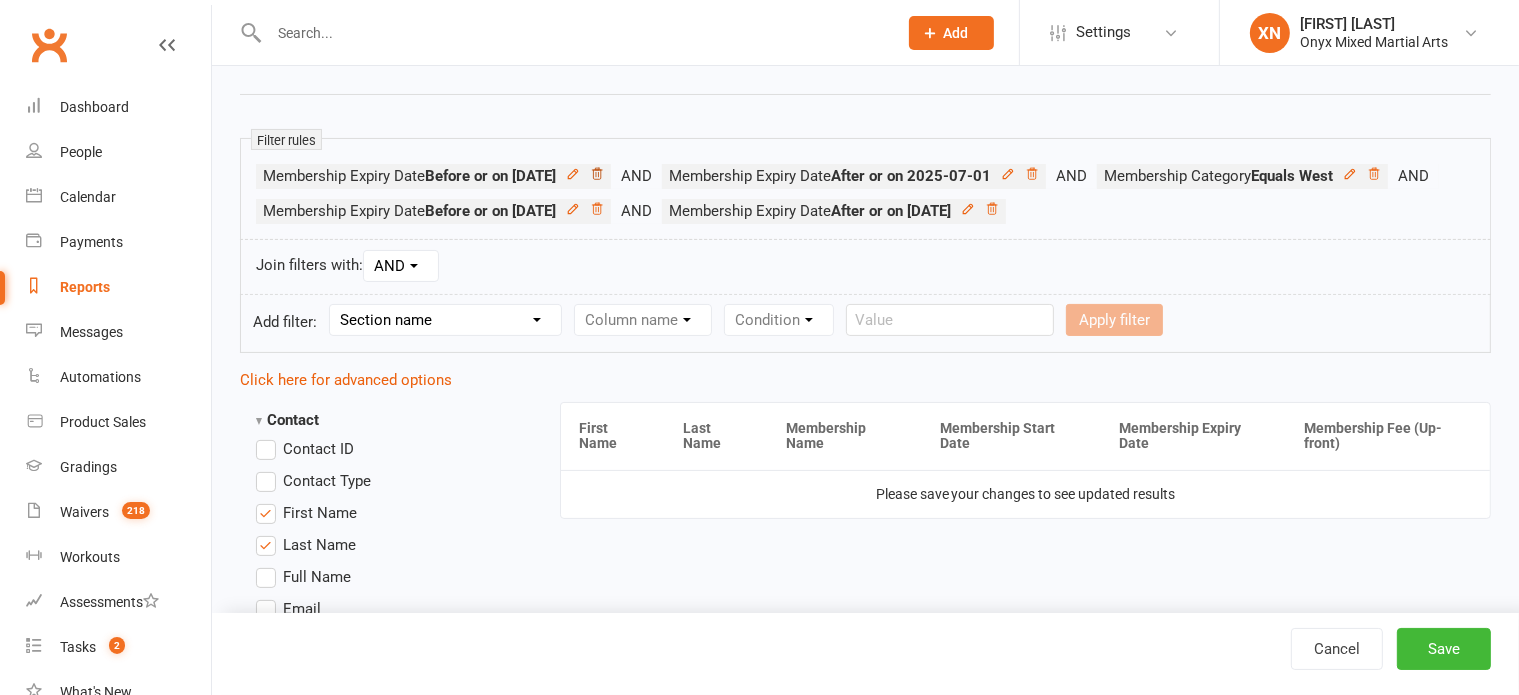 click 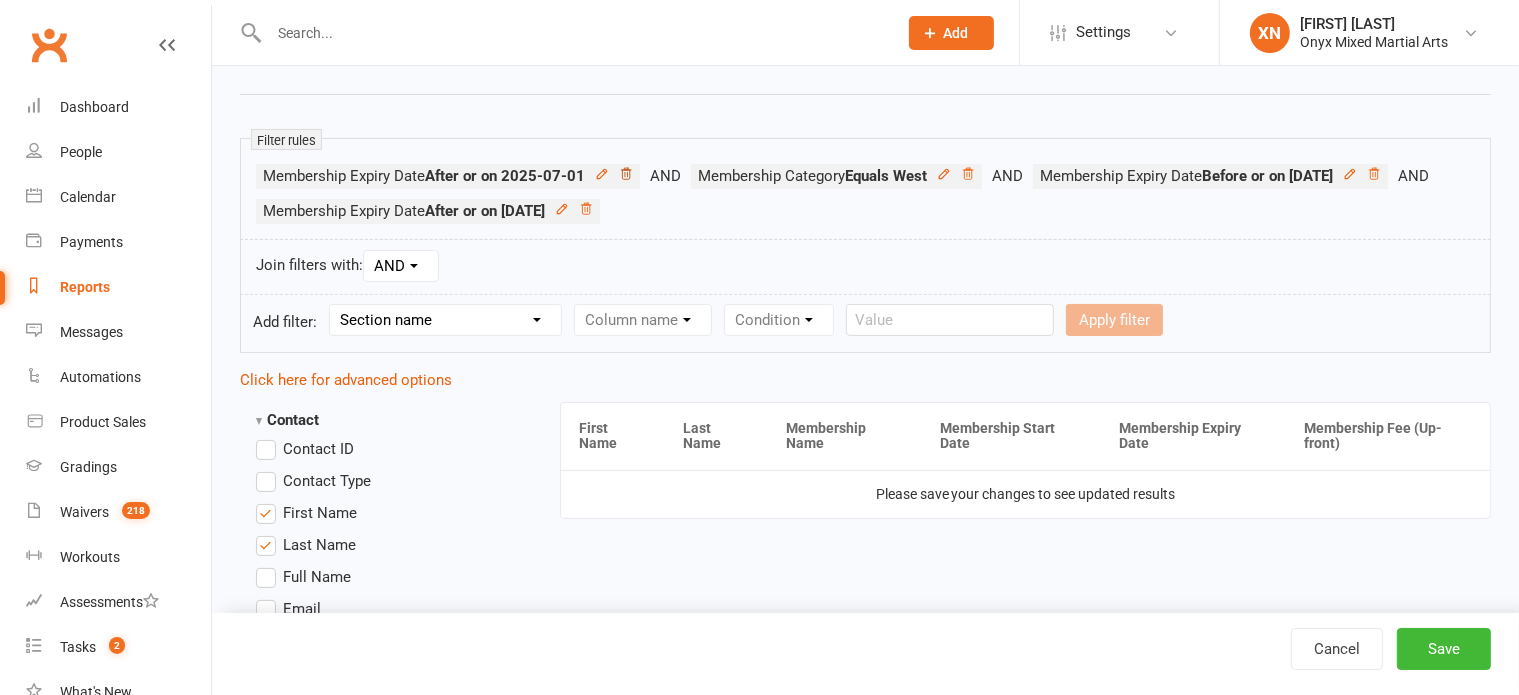 click 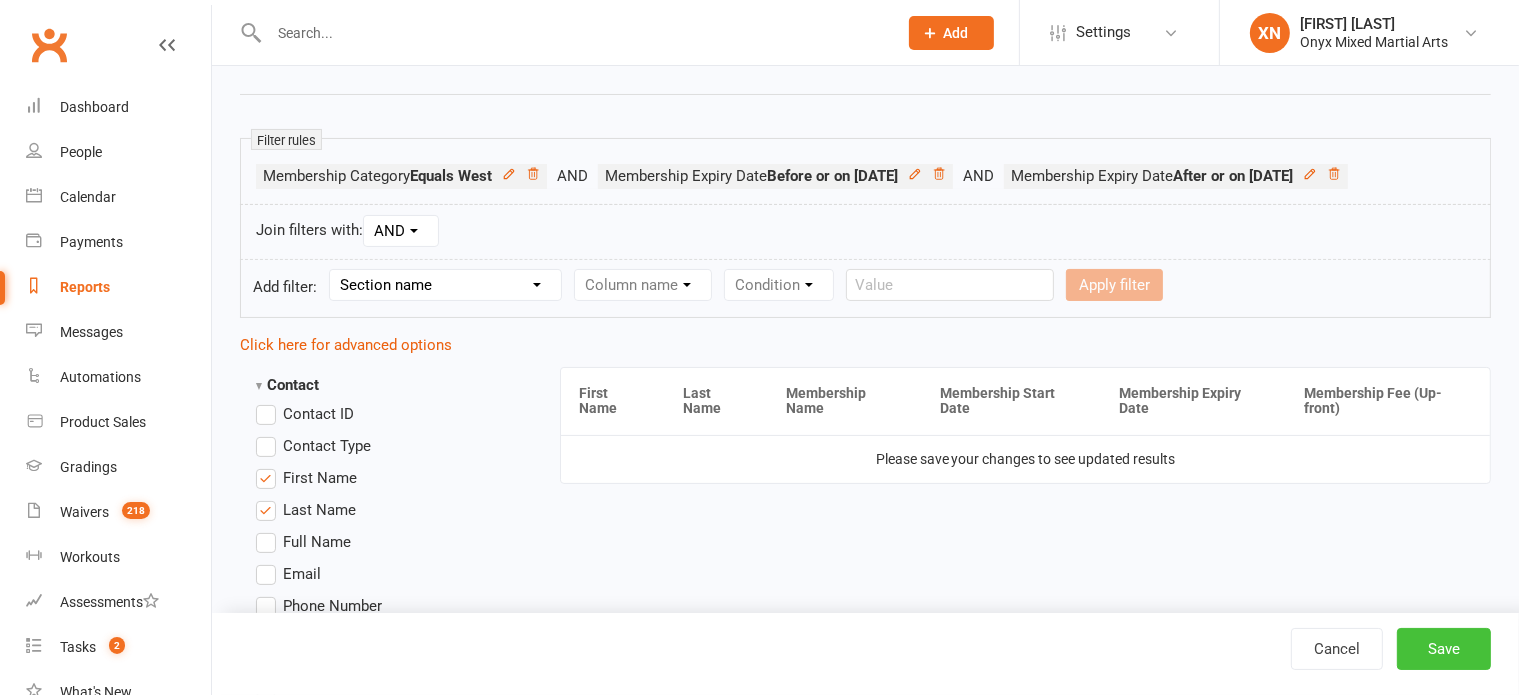click on "Save" at bounding box center [1444, 649] 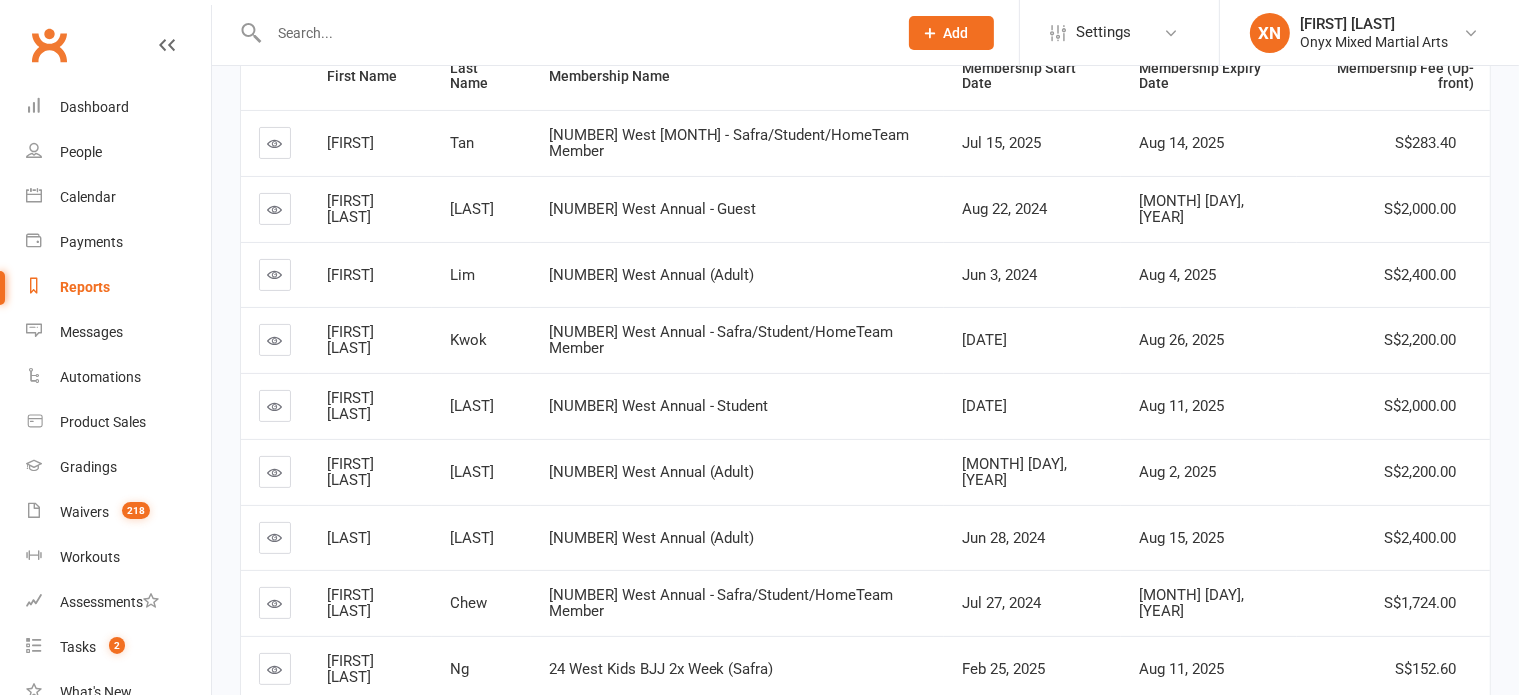 scroll, scrollTop: 0, scrollLeft: 0, axis: both 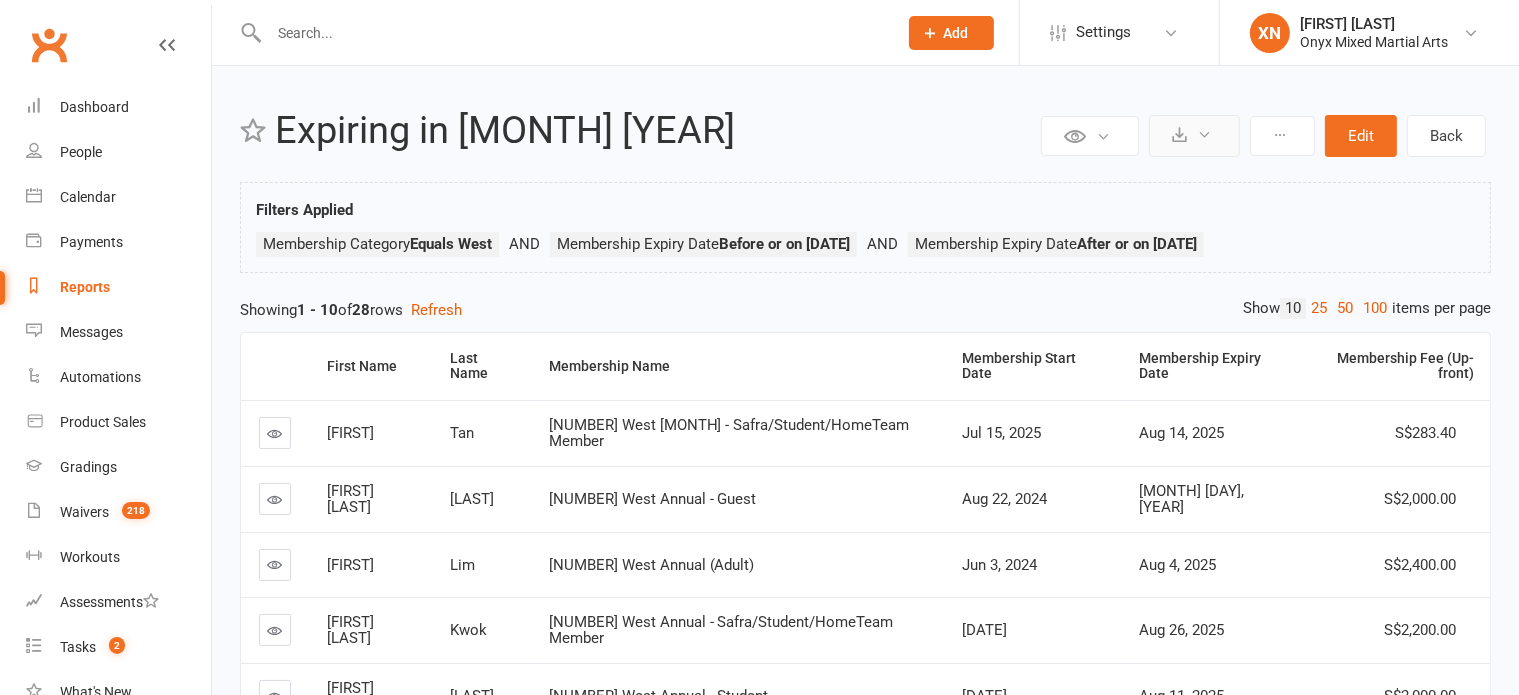 click at bounding box center (1179, 134) 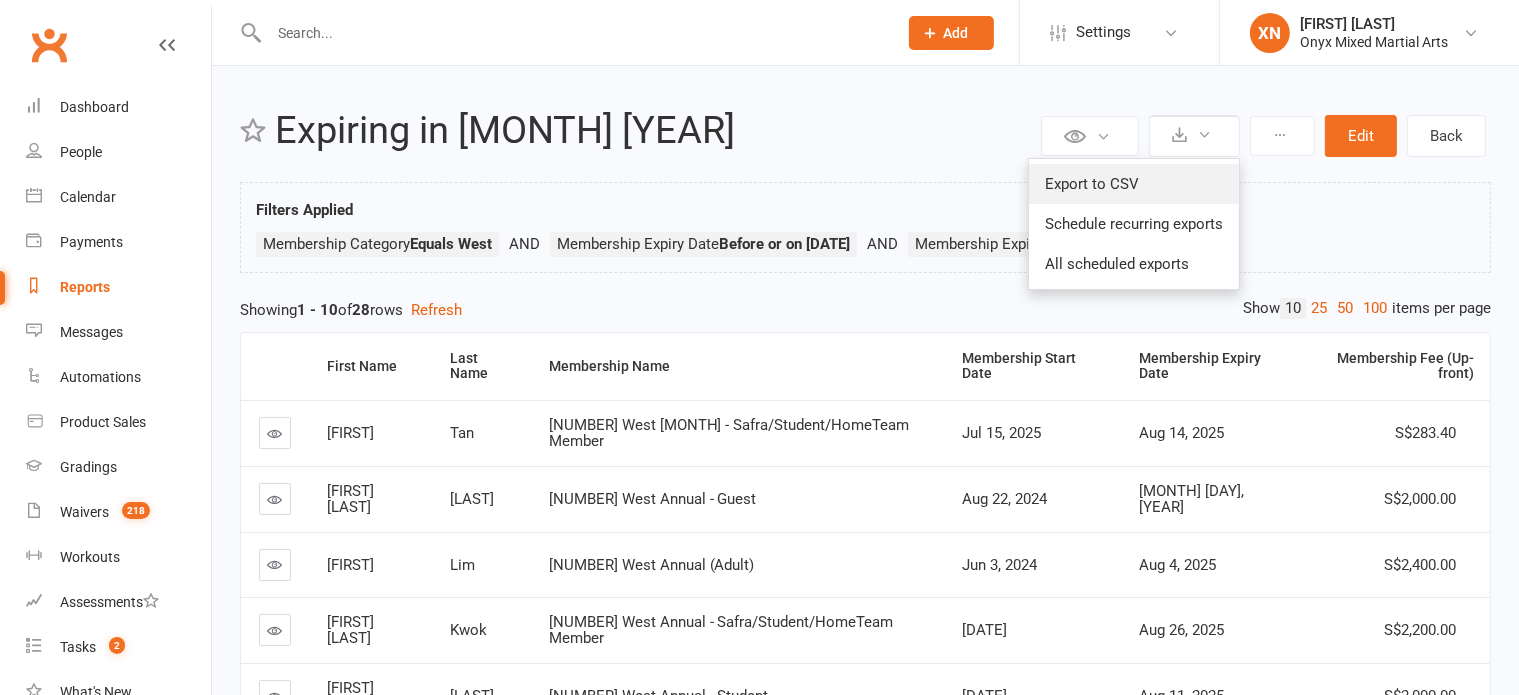 click on "Export to CSV" at bounding box center (1134, 184) 